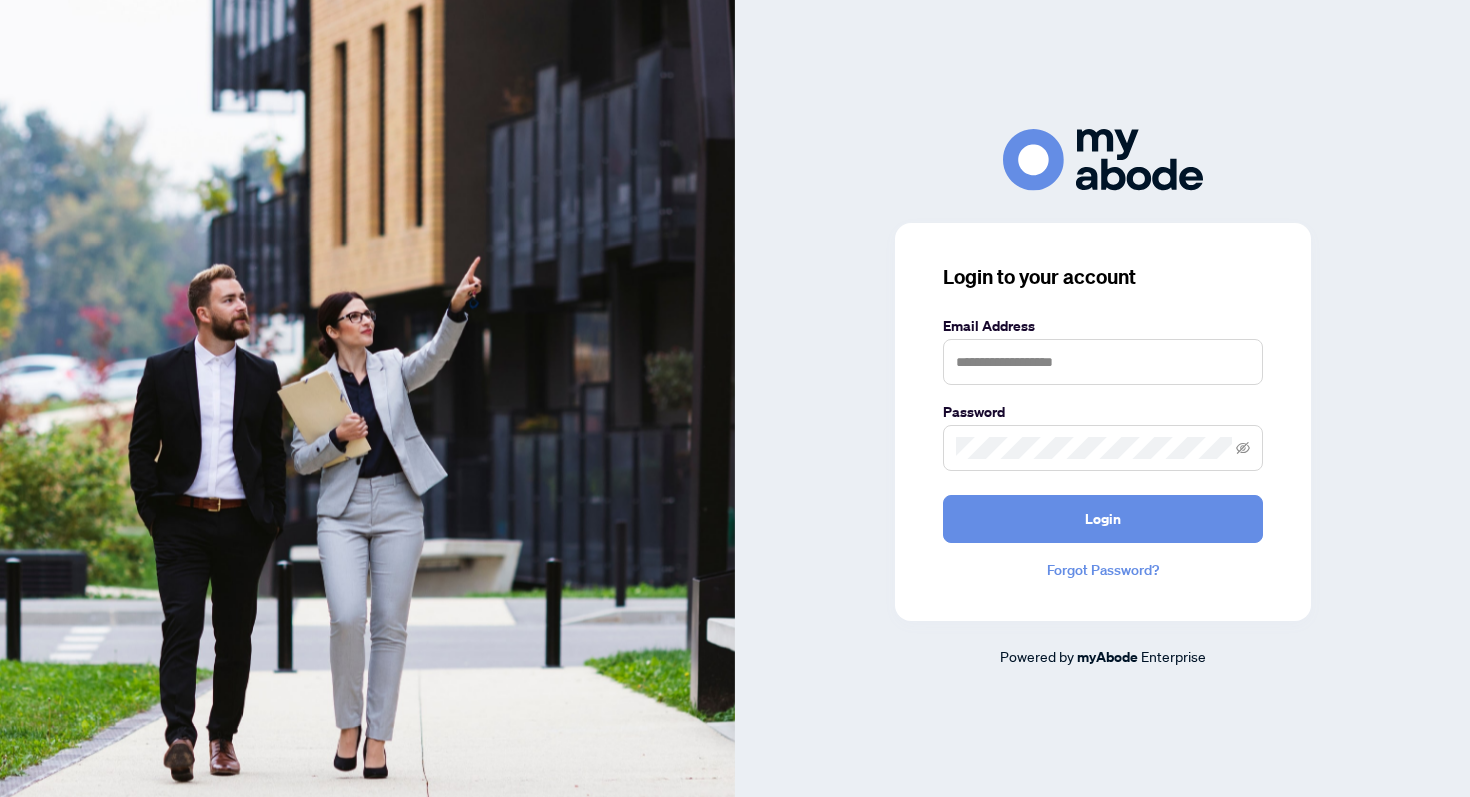 scroll, scrollTop: 0, scrollLeft: 0, axis: both 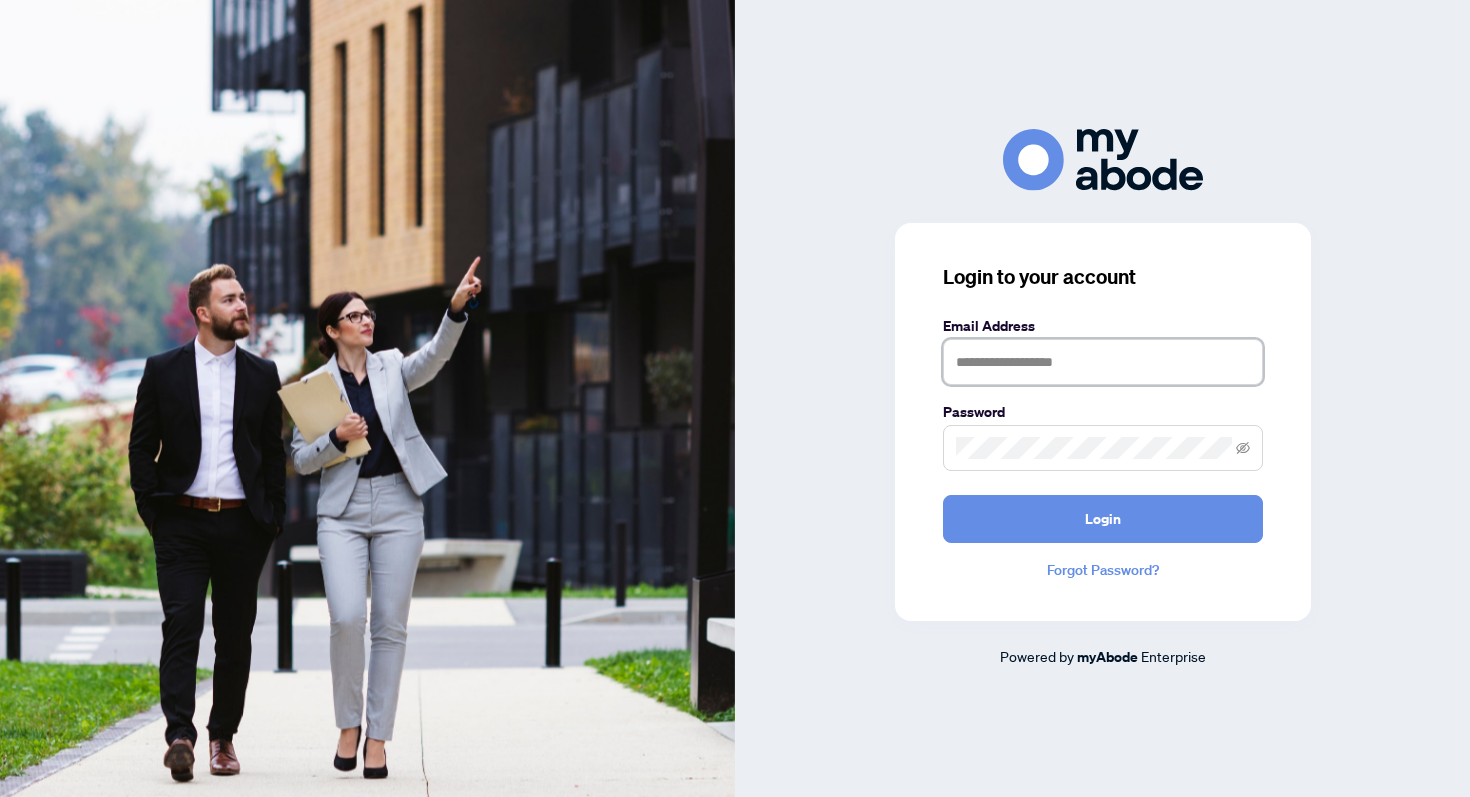 click at bounding box center [1103, 362] 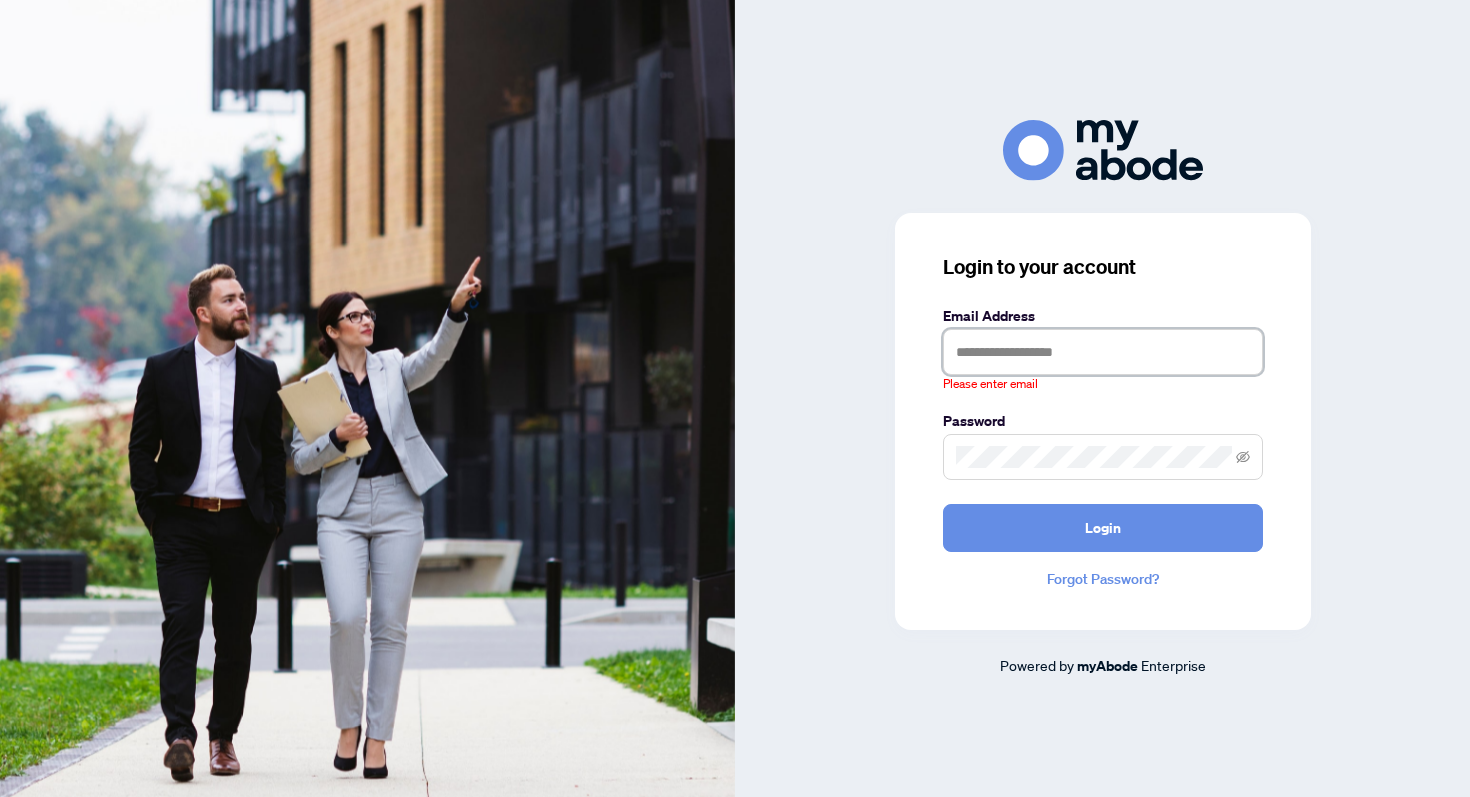 type on "**********" 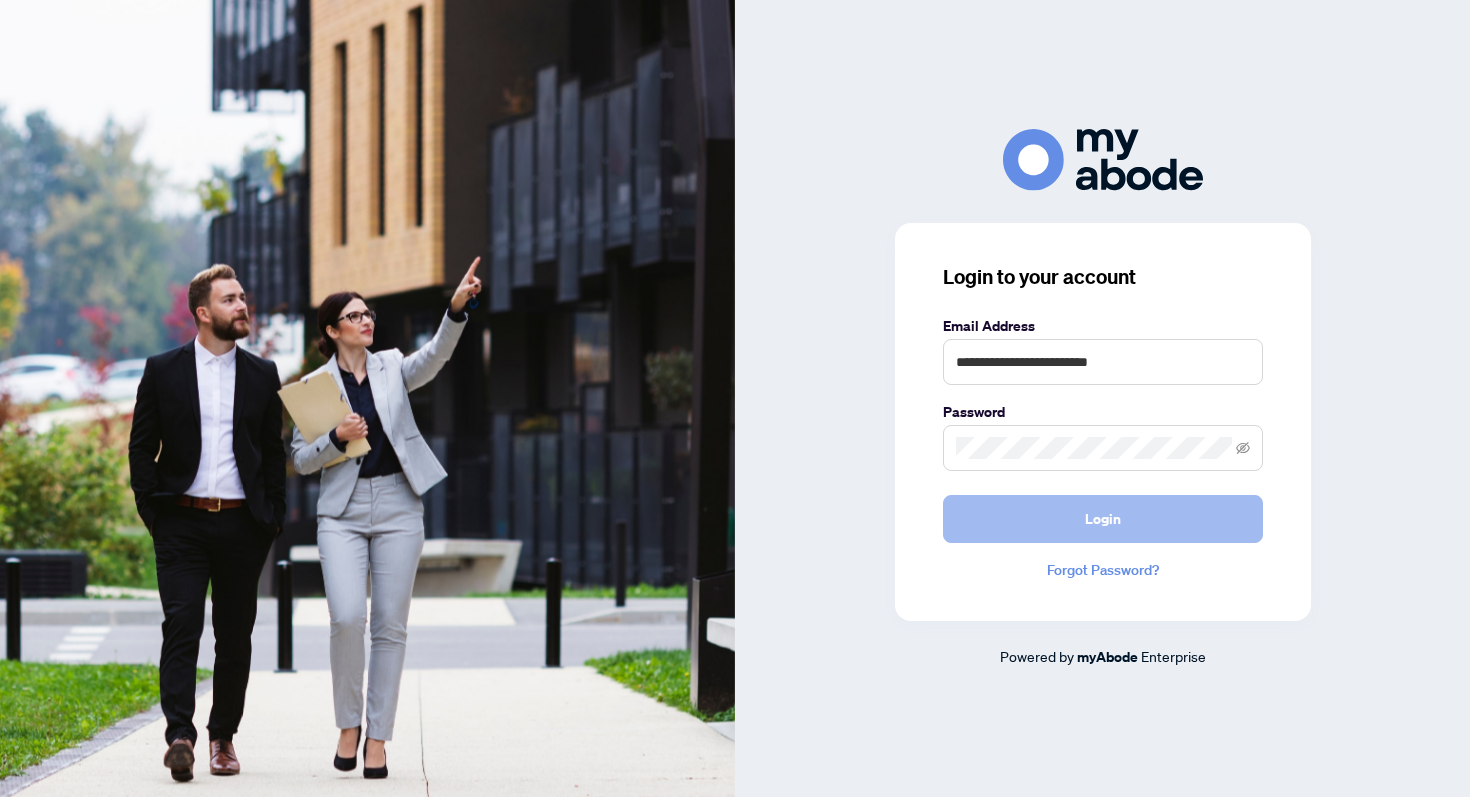 click on "Login" at bounding box center [1103, 519] 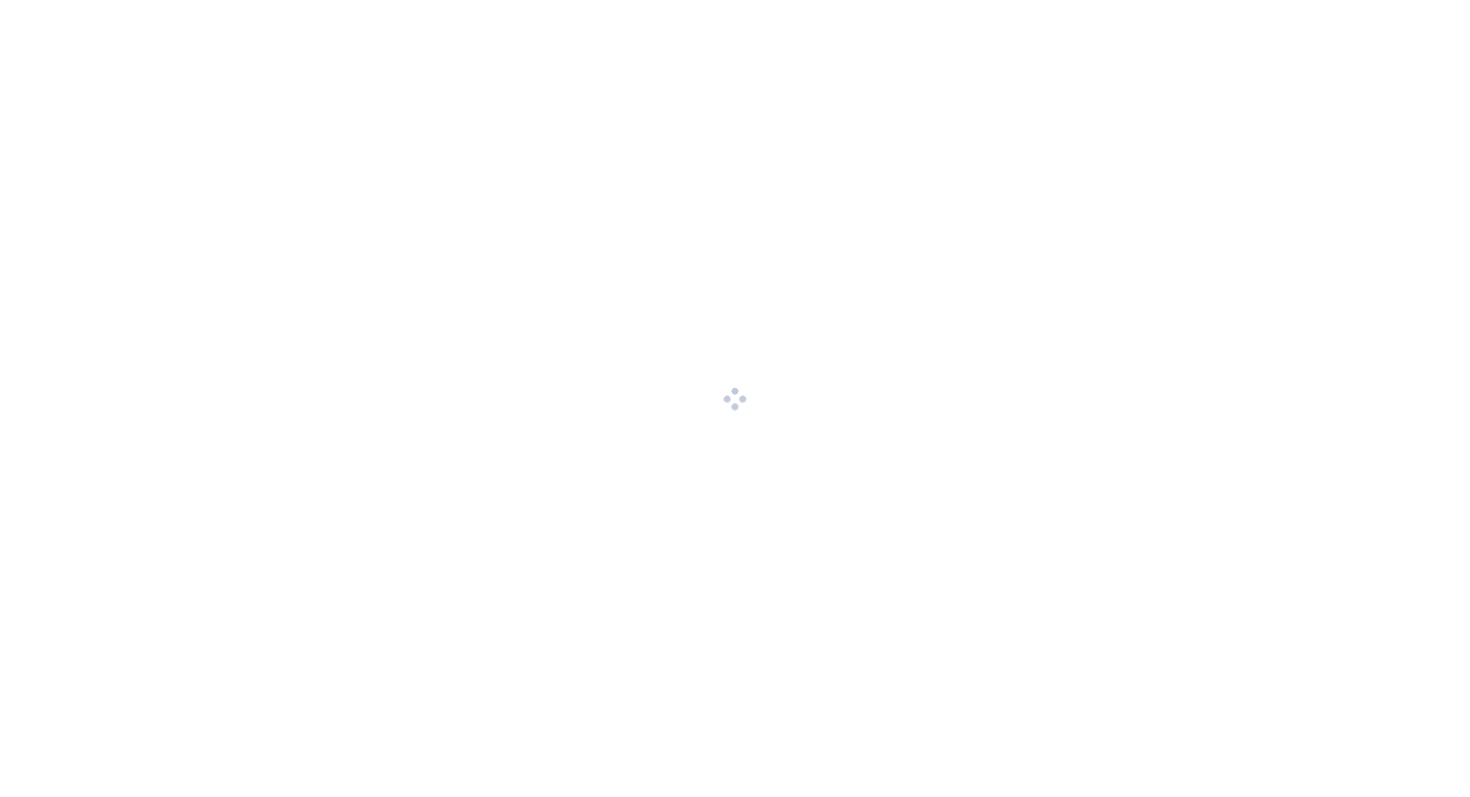 scroll, scrollTop: 0, scrollLeft: 0, axis: both 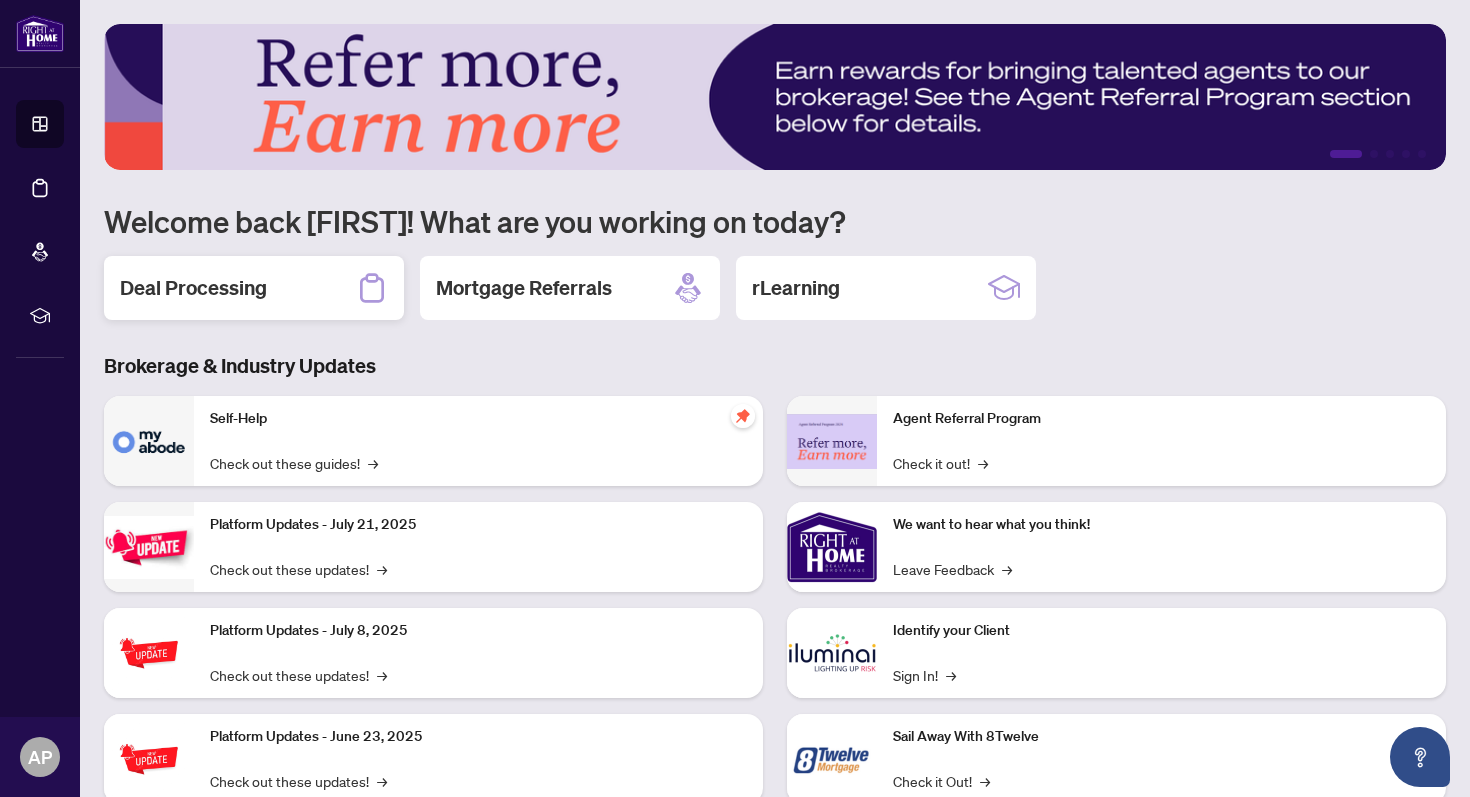 click on "Deal Processing" at bounding box center [254, 288] 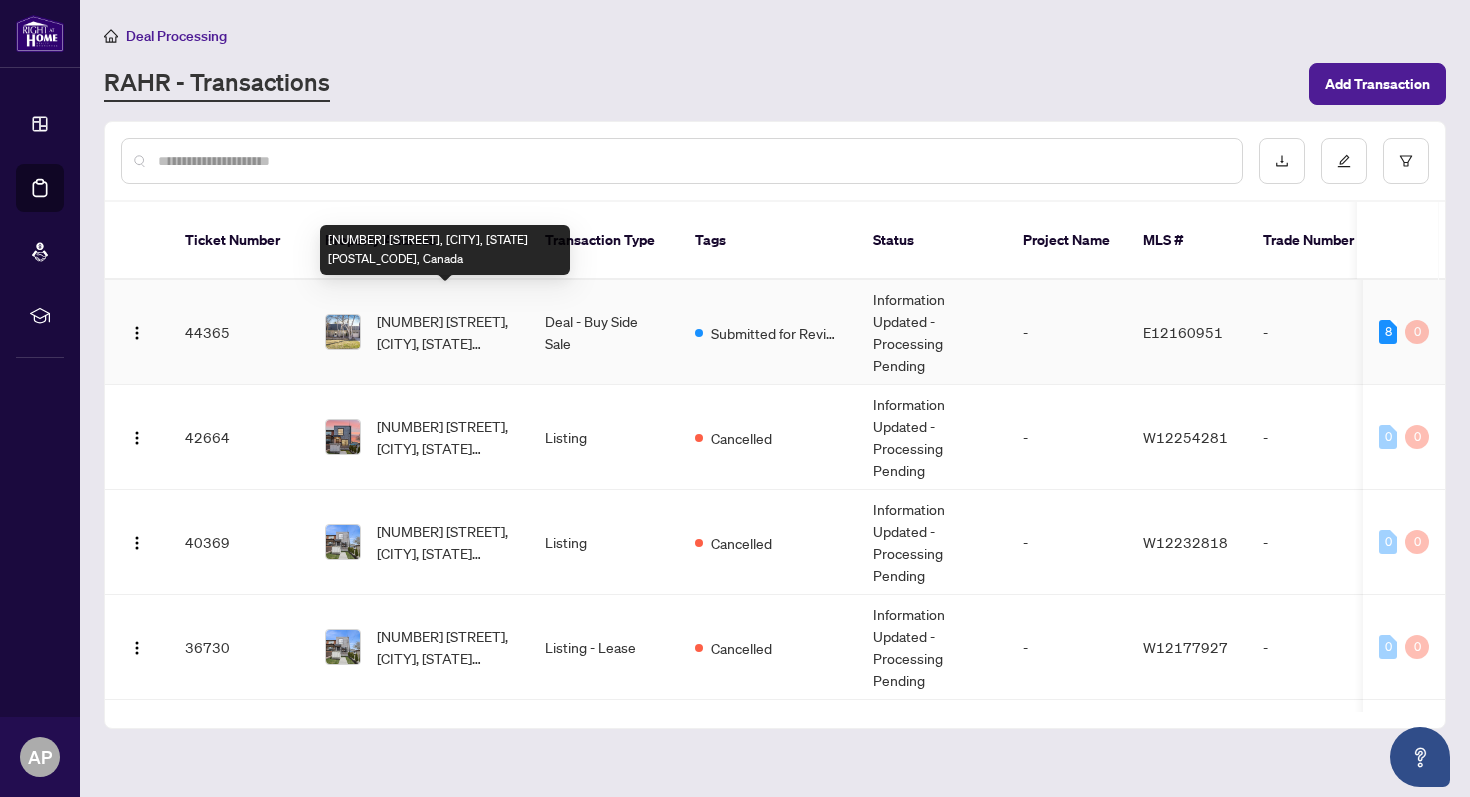 click on "[NUMBER] [STREET], [CITY], [STATE] [POSTAL_CODE], Canada" at bounding box center [445, 332] 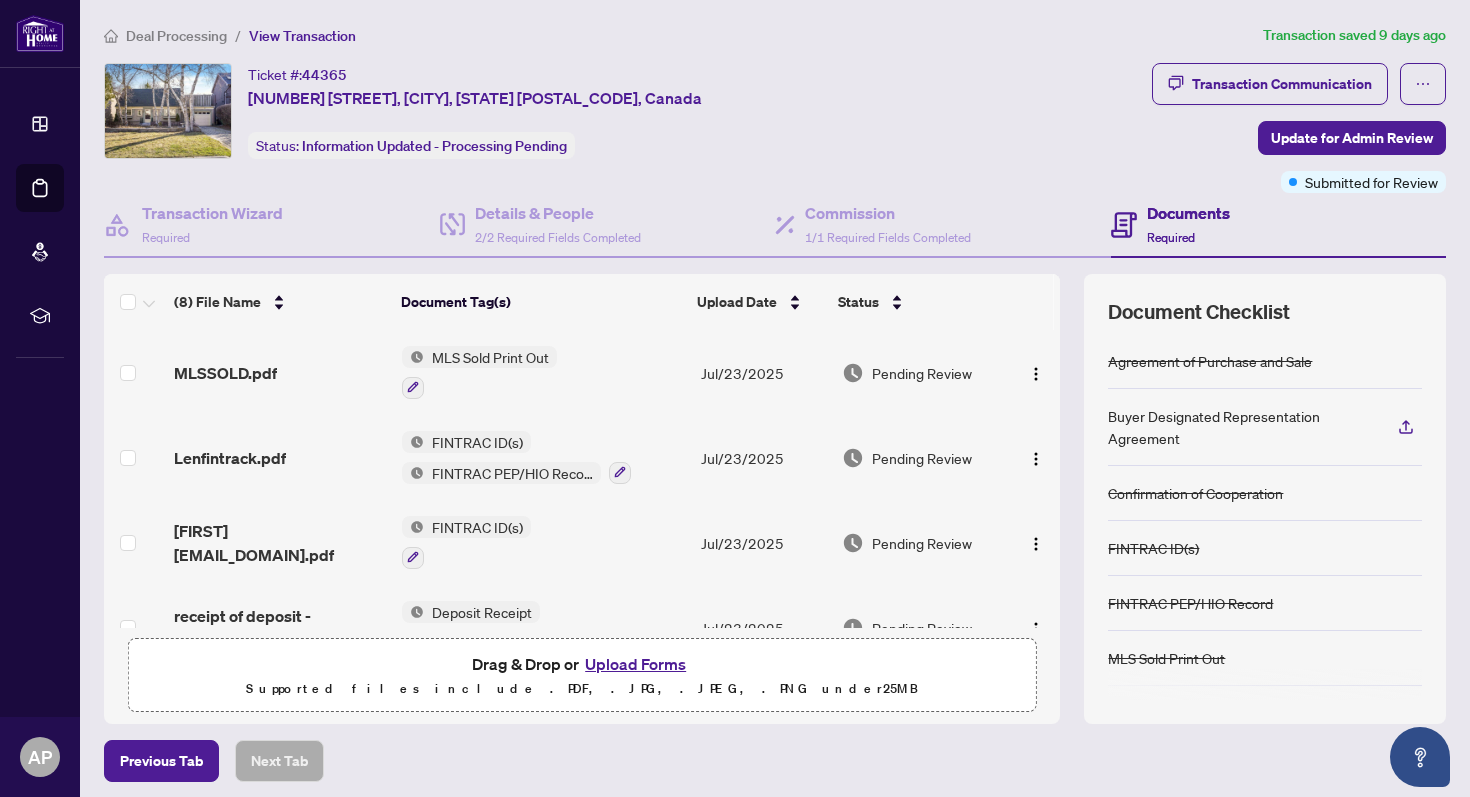 scroll, scrollTop: 381, scrollLeft: 0, axis: vertical 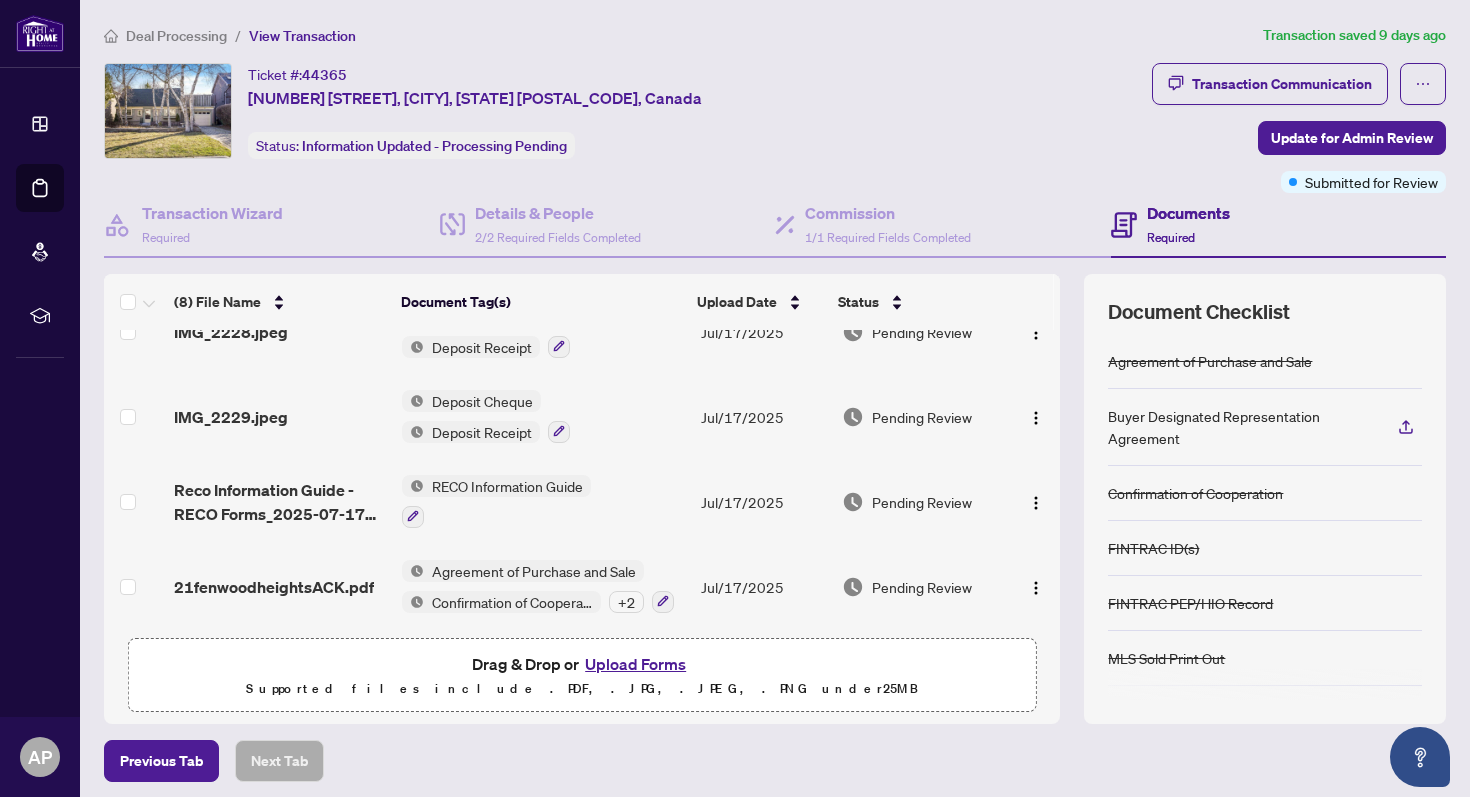 click on "Upload Forms" at bounding box center (635, 664) 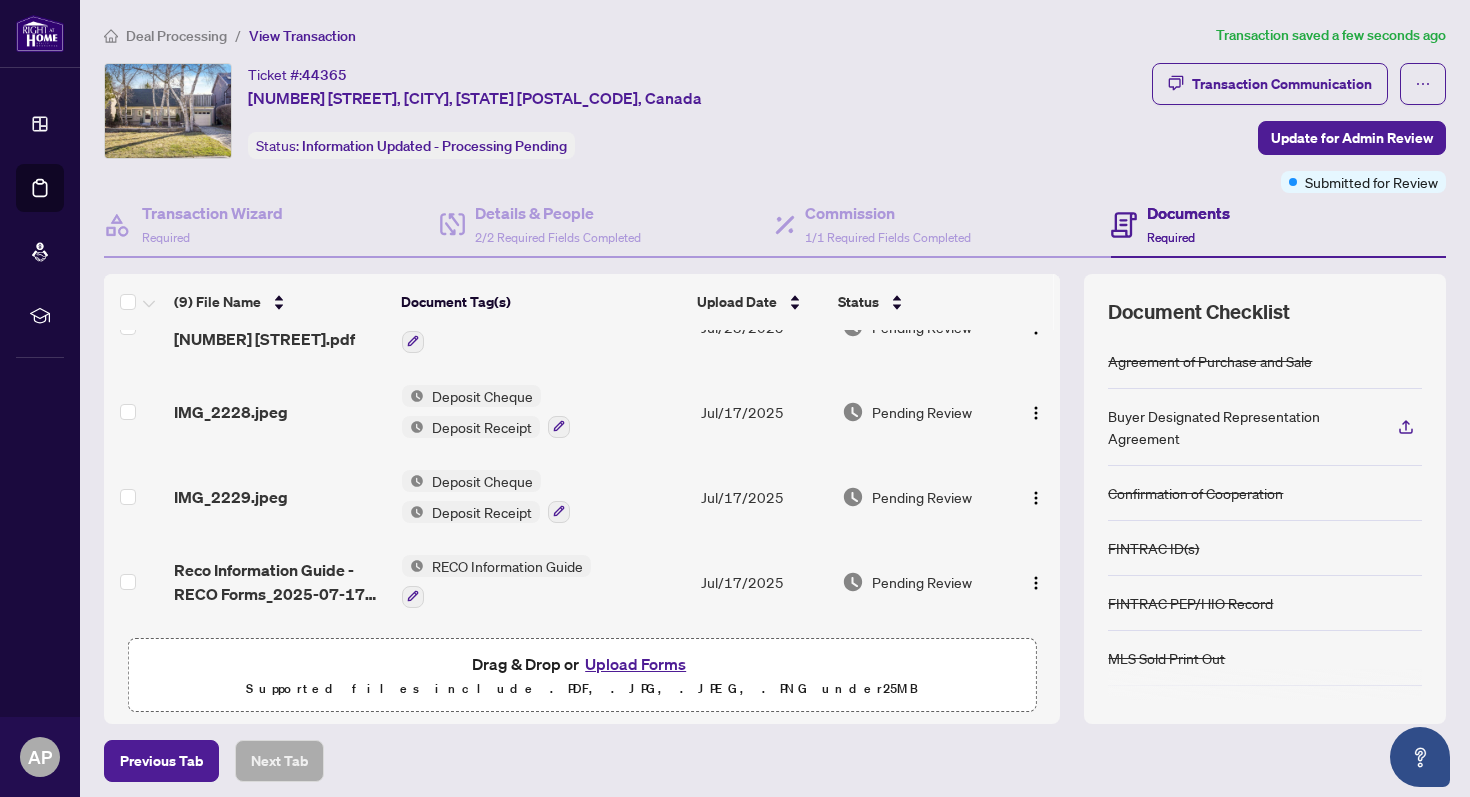 scroll, scrollTop: 0, scrollLeft: 0, axis: both 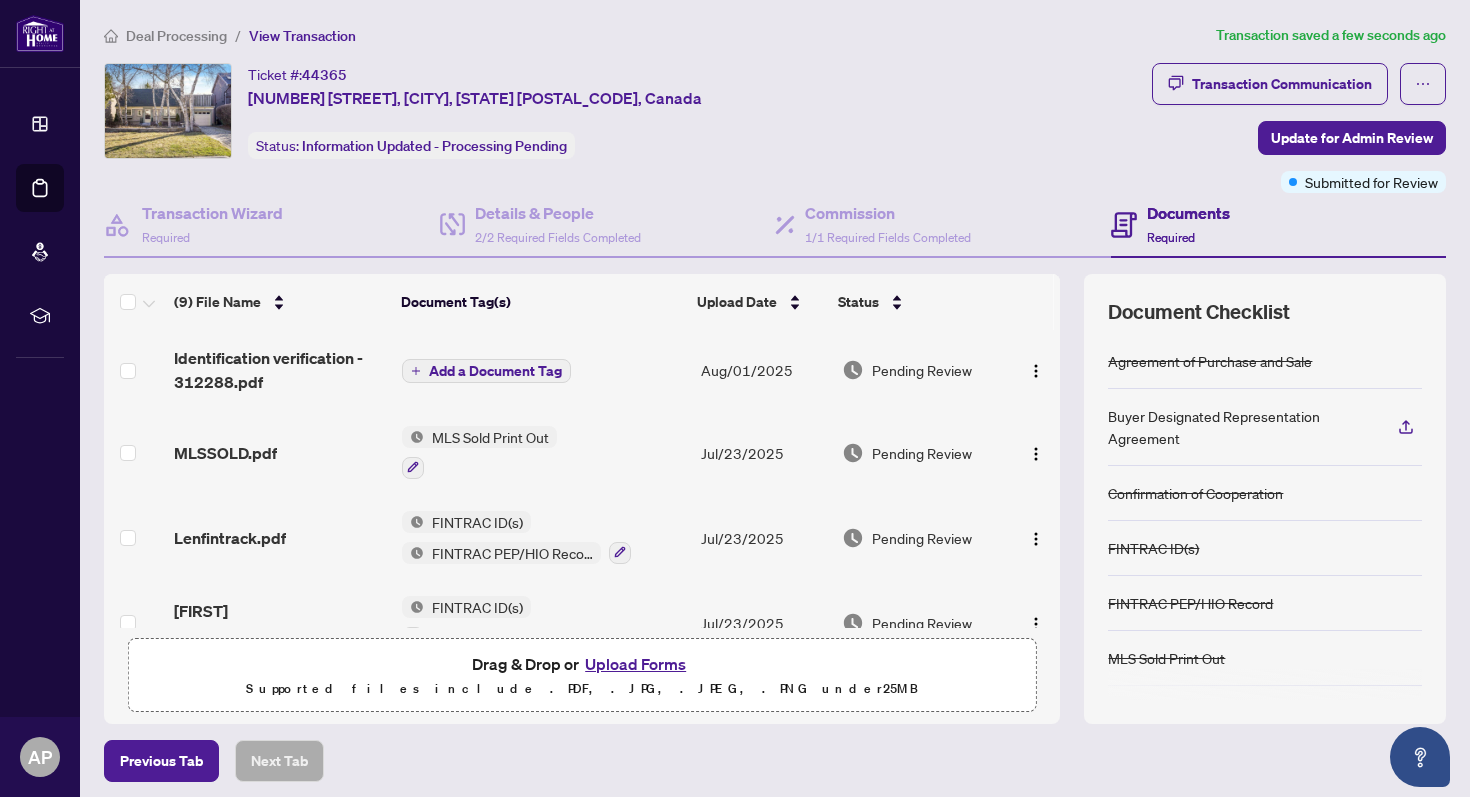 click on "Add a Document Tag" at bounding box center (495, 371) 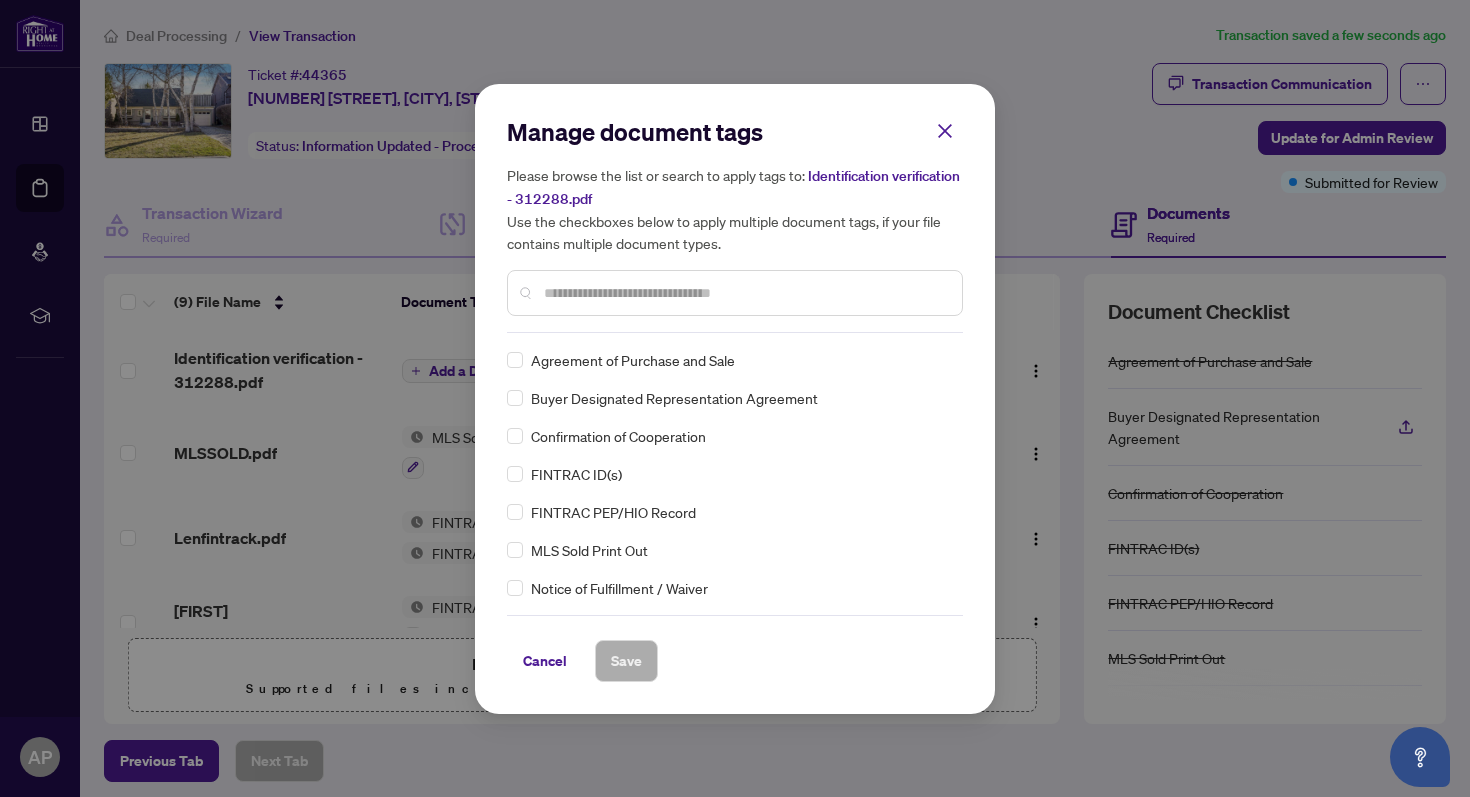 click at bounding box center (745, 293) 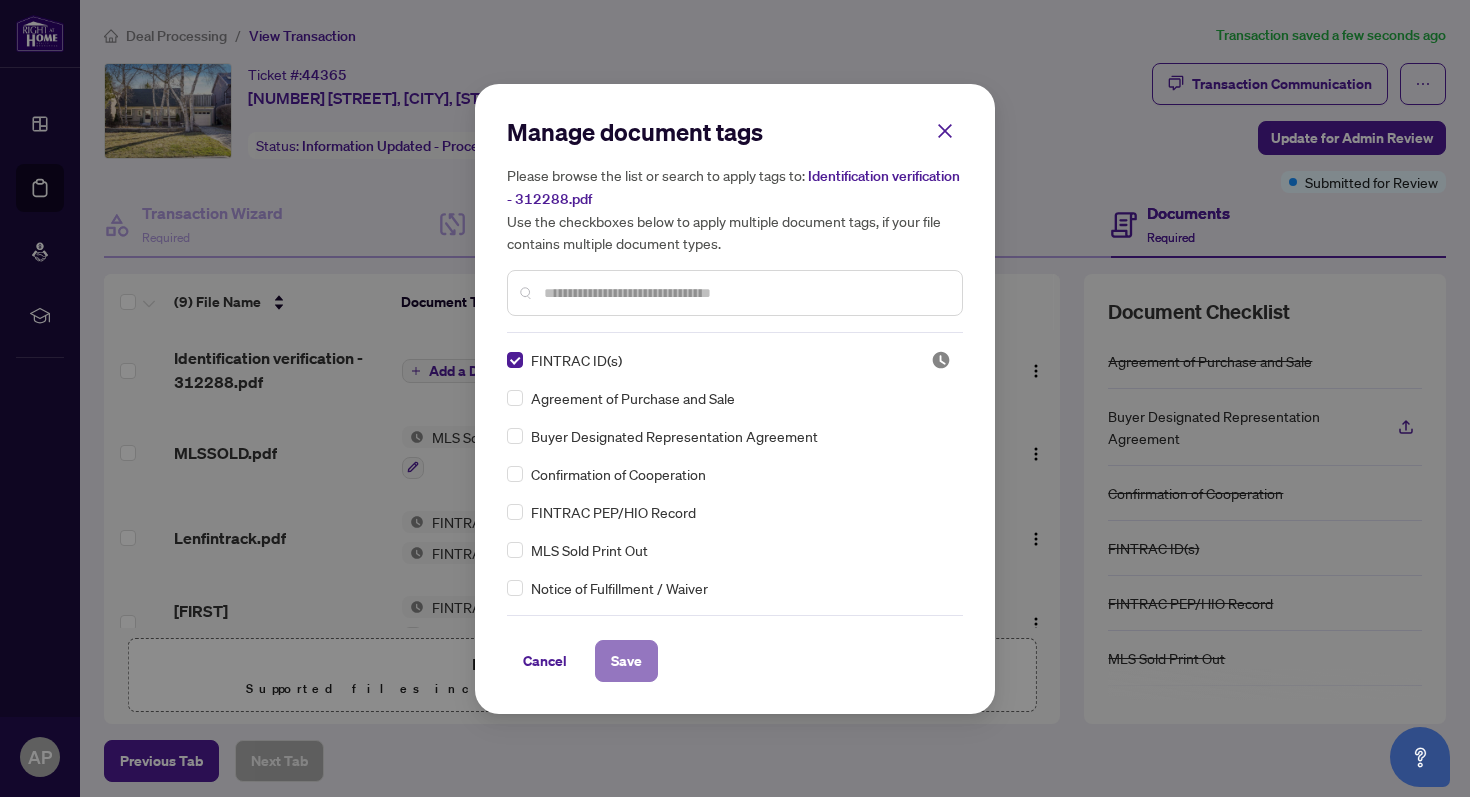 click on "Save" at bounding box center (626, 661) 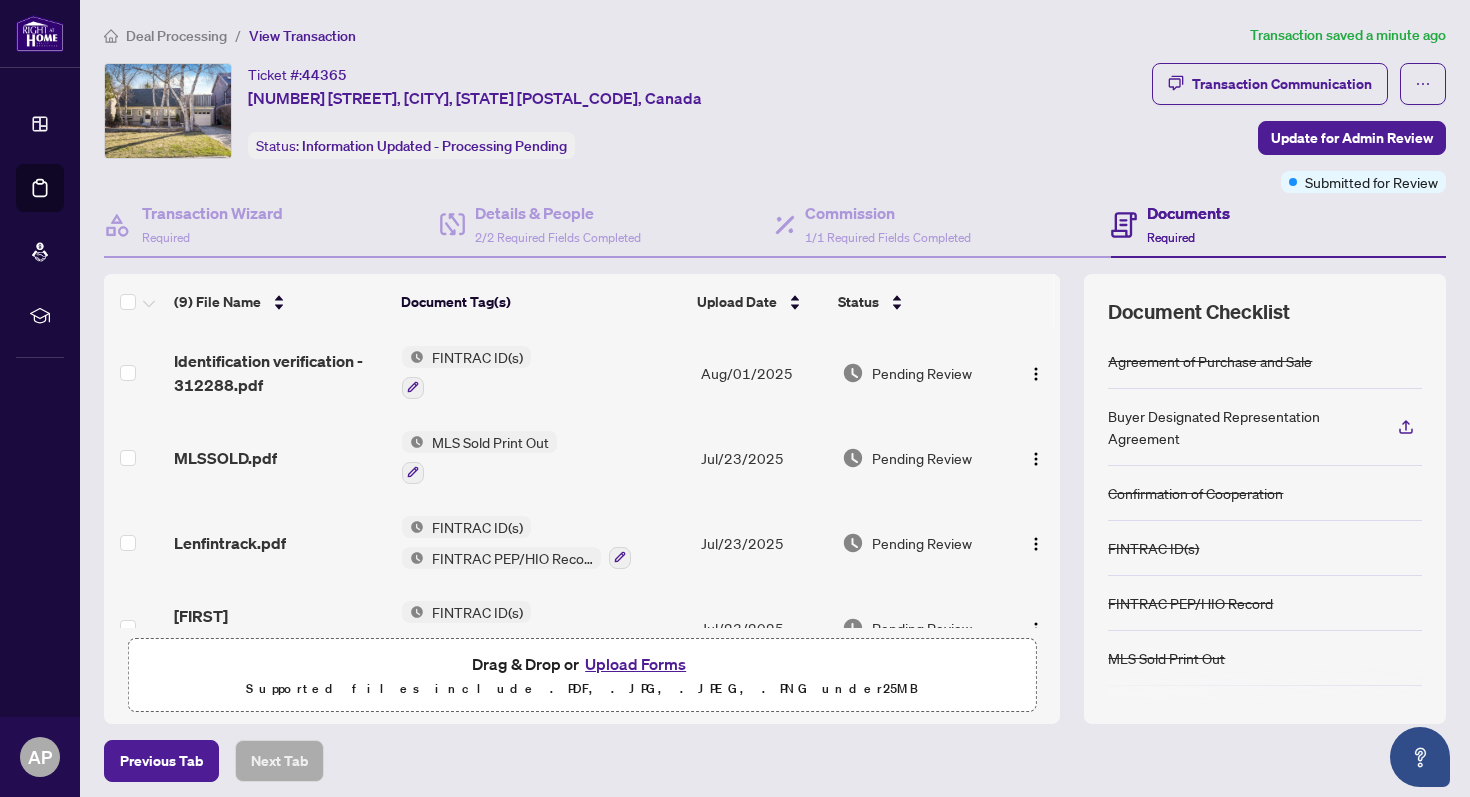 click on "Upload Forms" at bounding box center (635, 664) 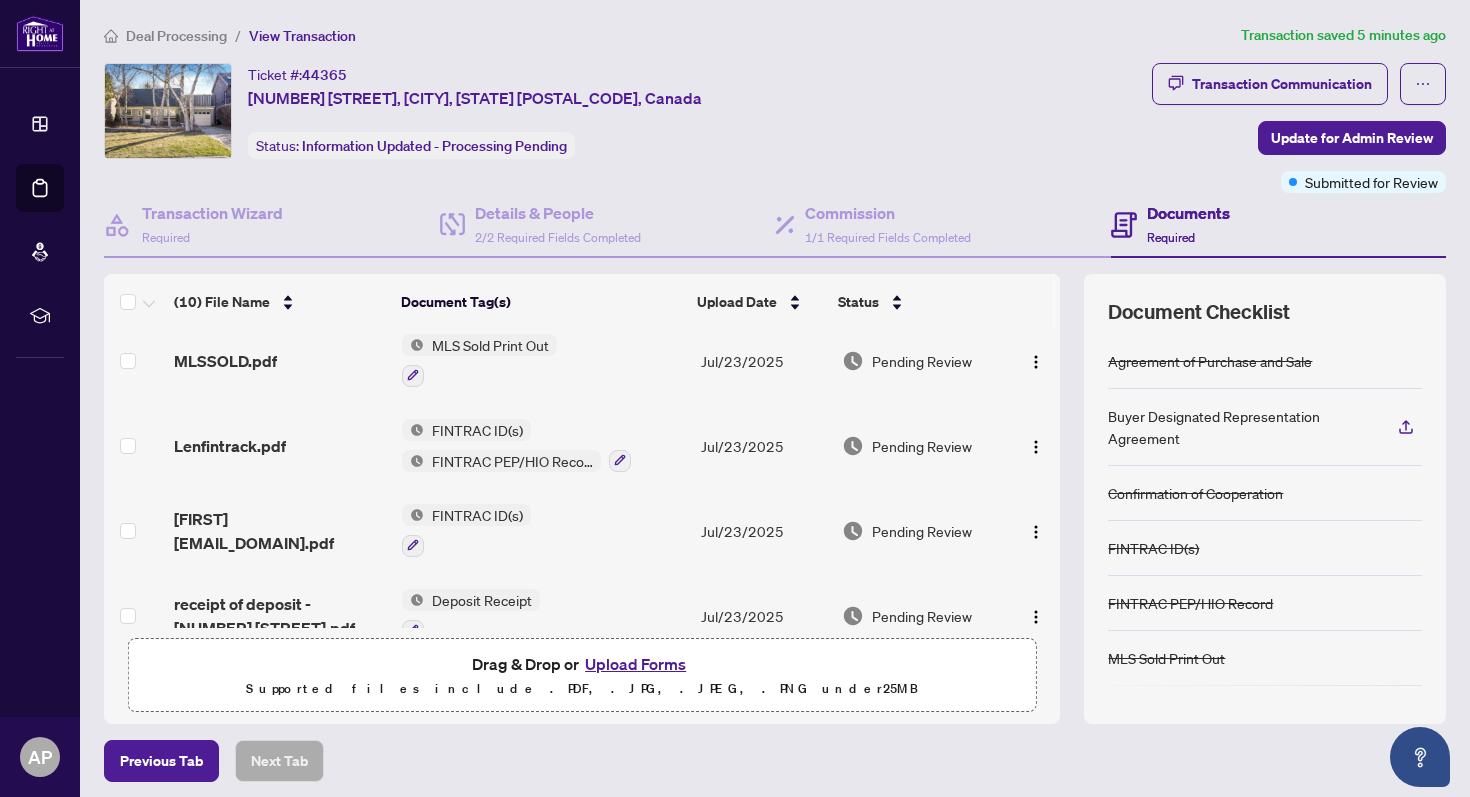scroll, scrollTop: 184, scrollLeft: 0, axis: vertical 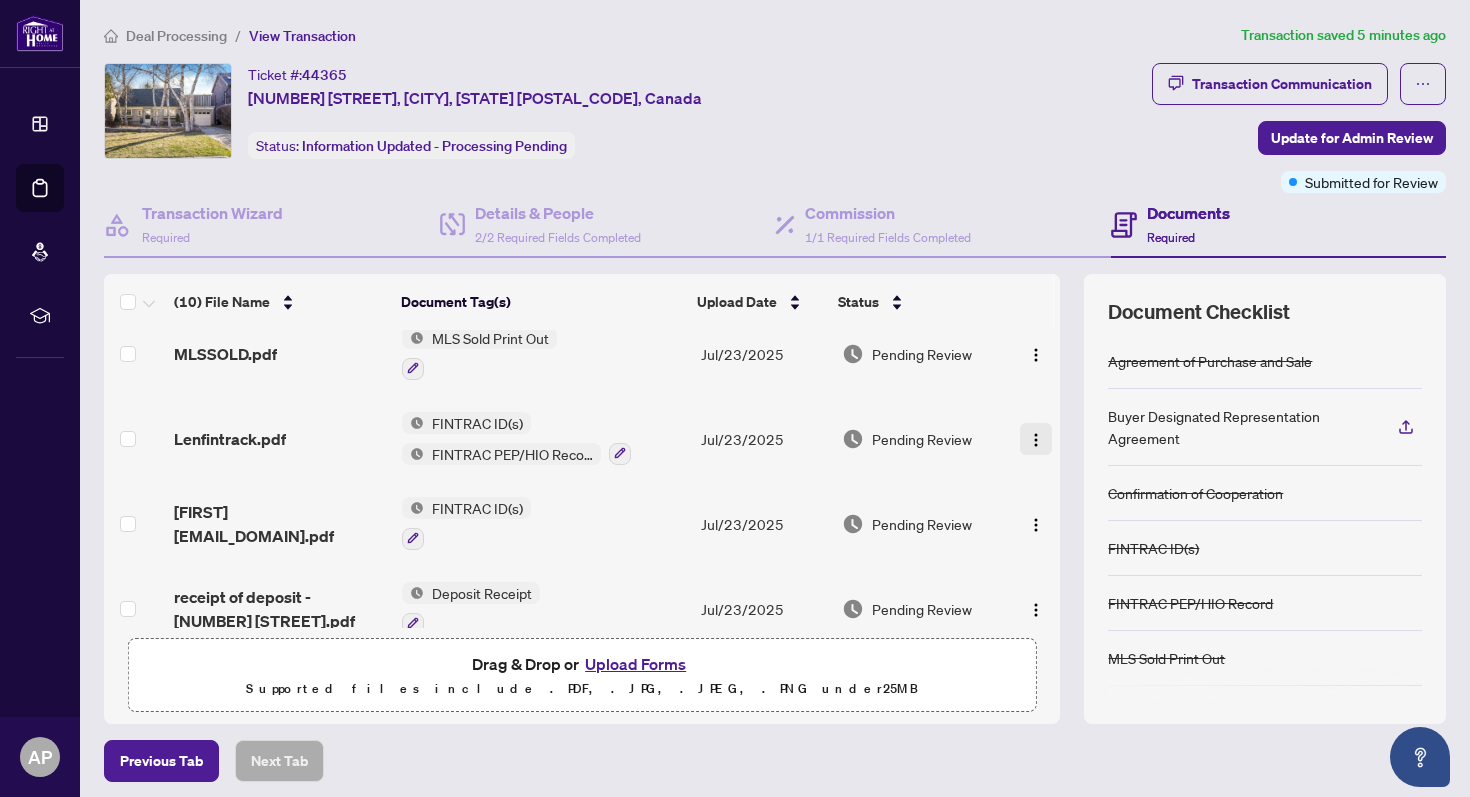click at bounding box center [1036, 440] 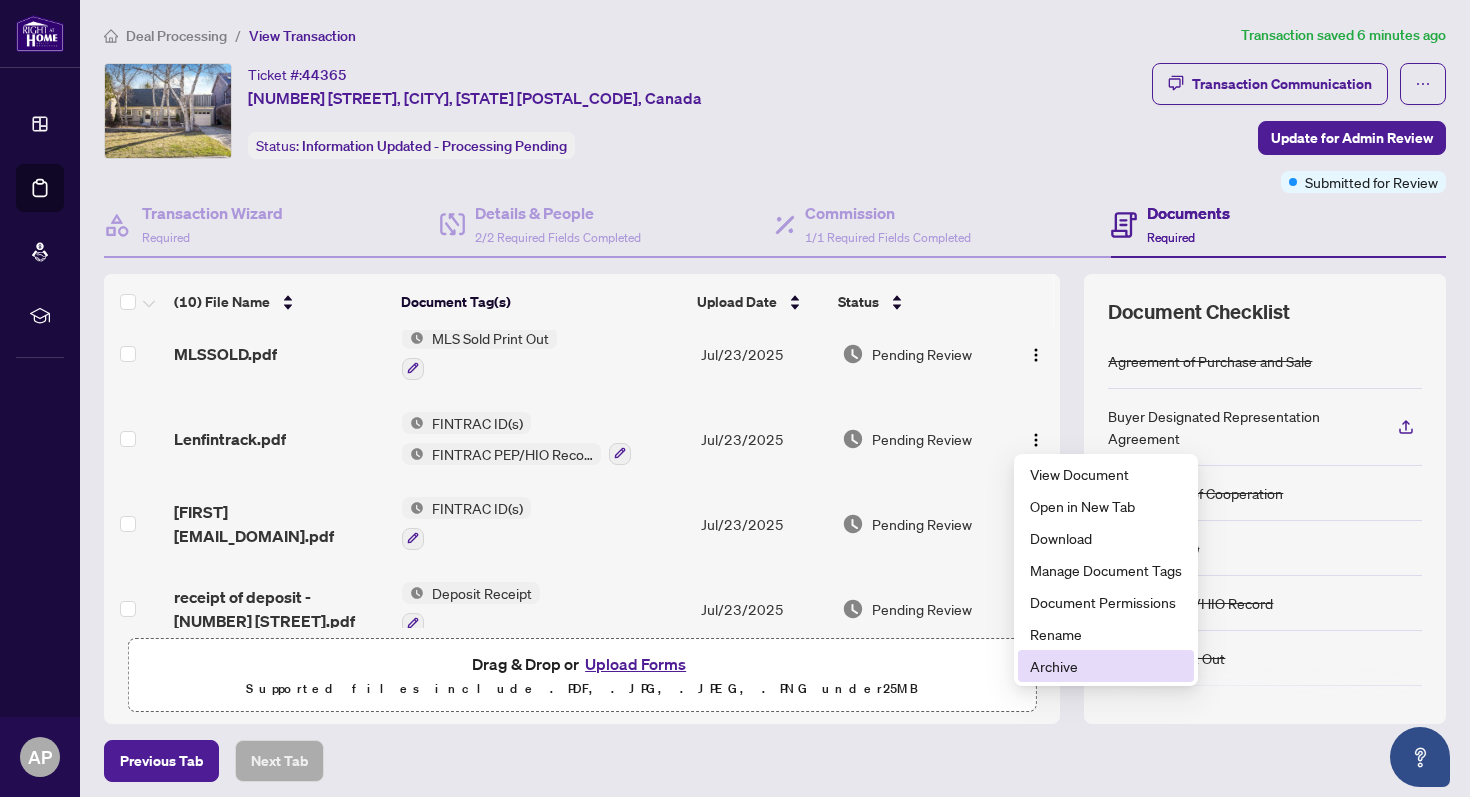 click on "Archive" at bounding box center (1106, 666) 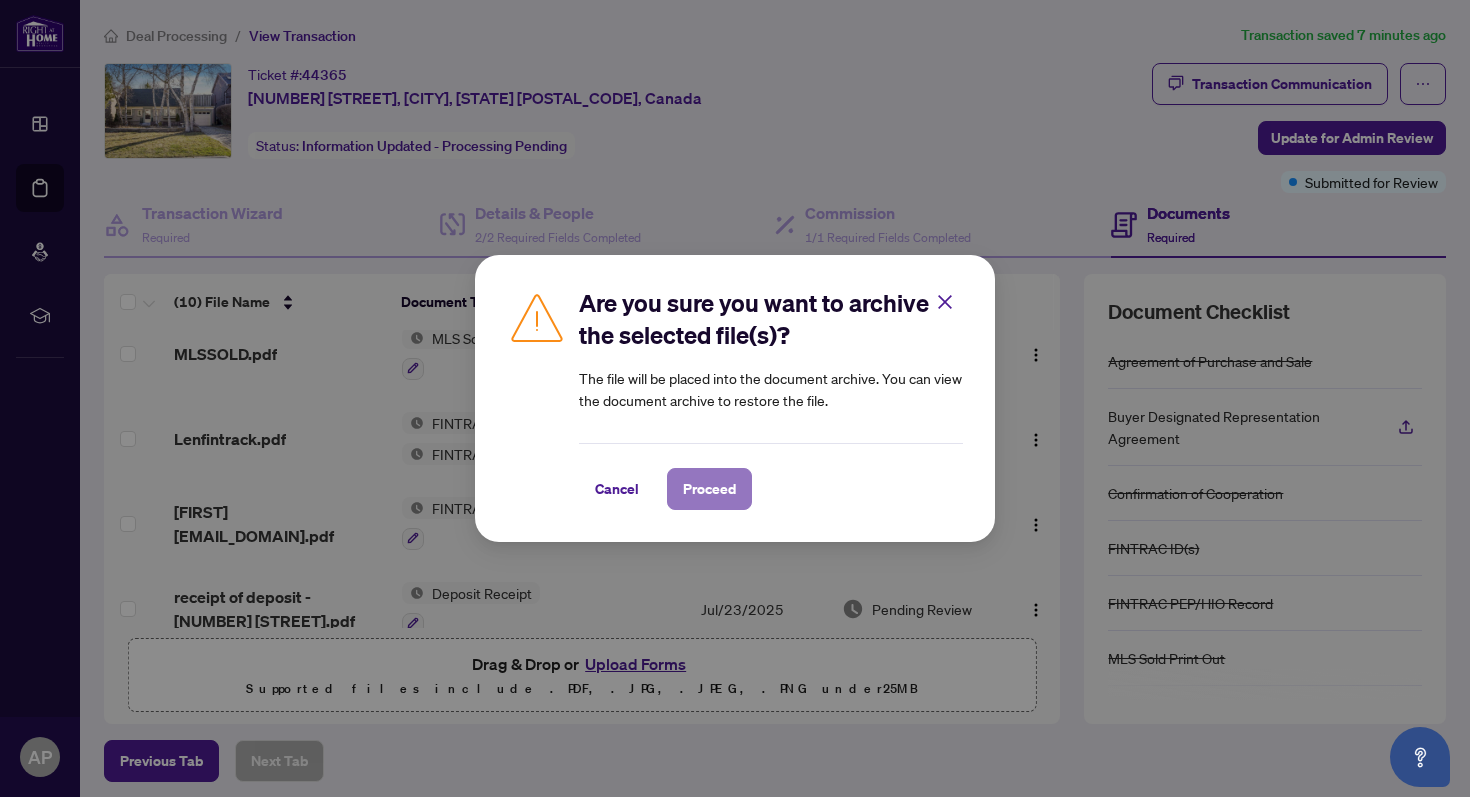 click on "Proceed" at bounding box center (709, 489) 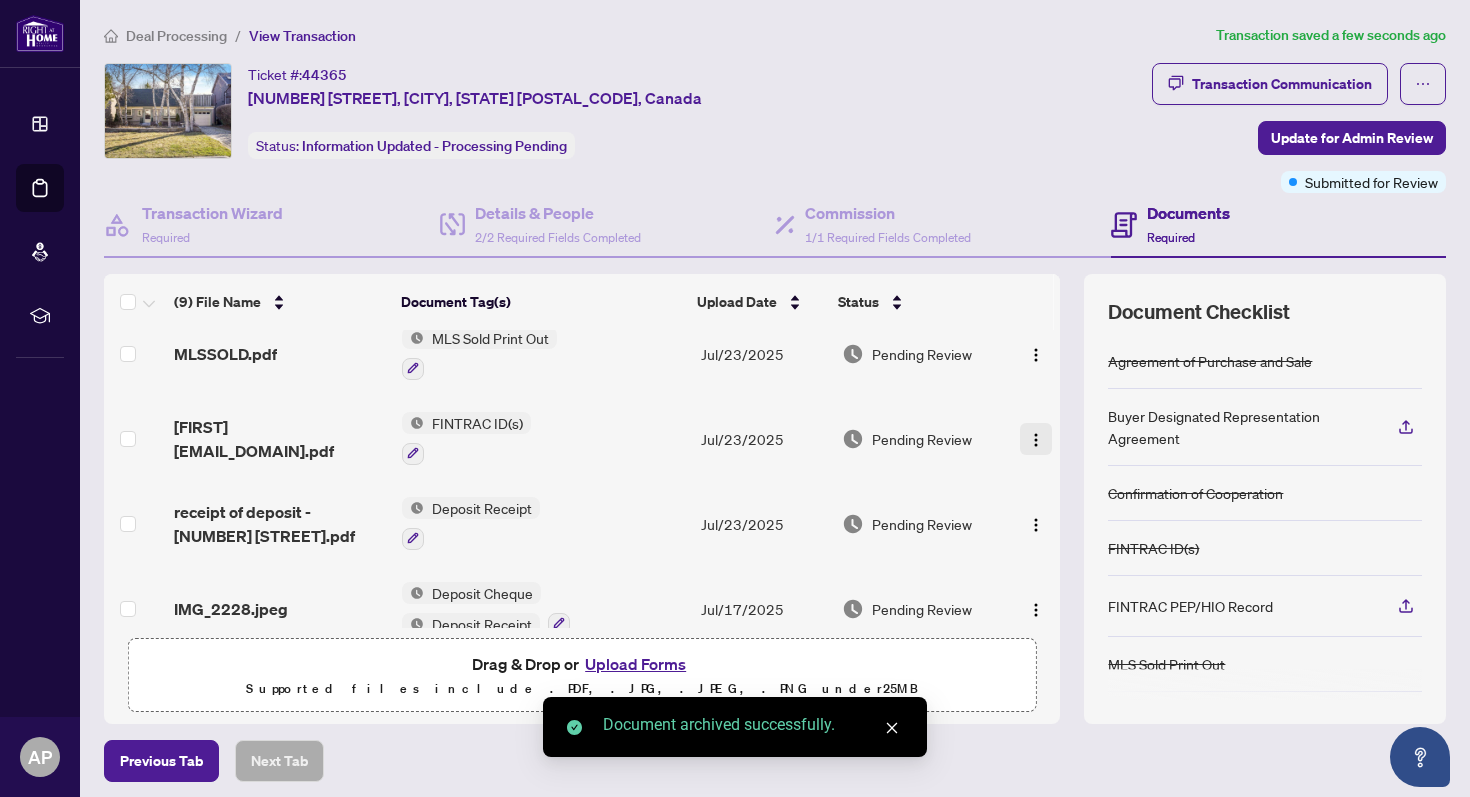 click at bounding box center [1036, 440] 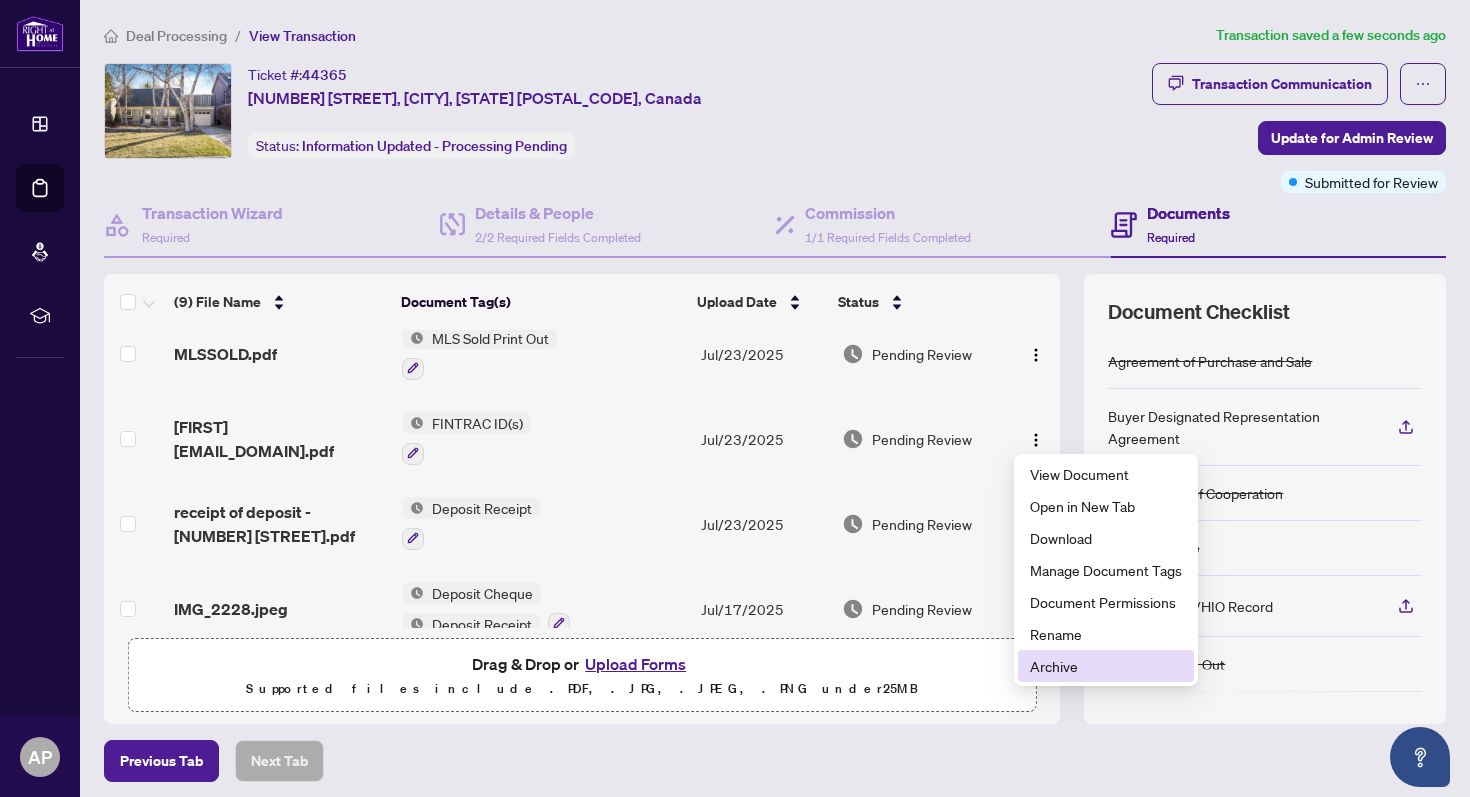 click on "Archive" at bounding box center (1106, 666) 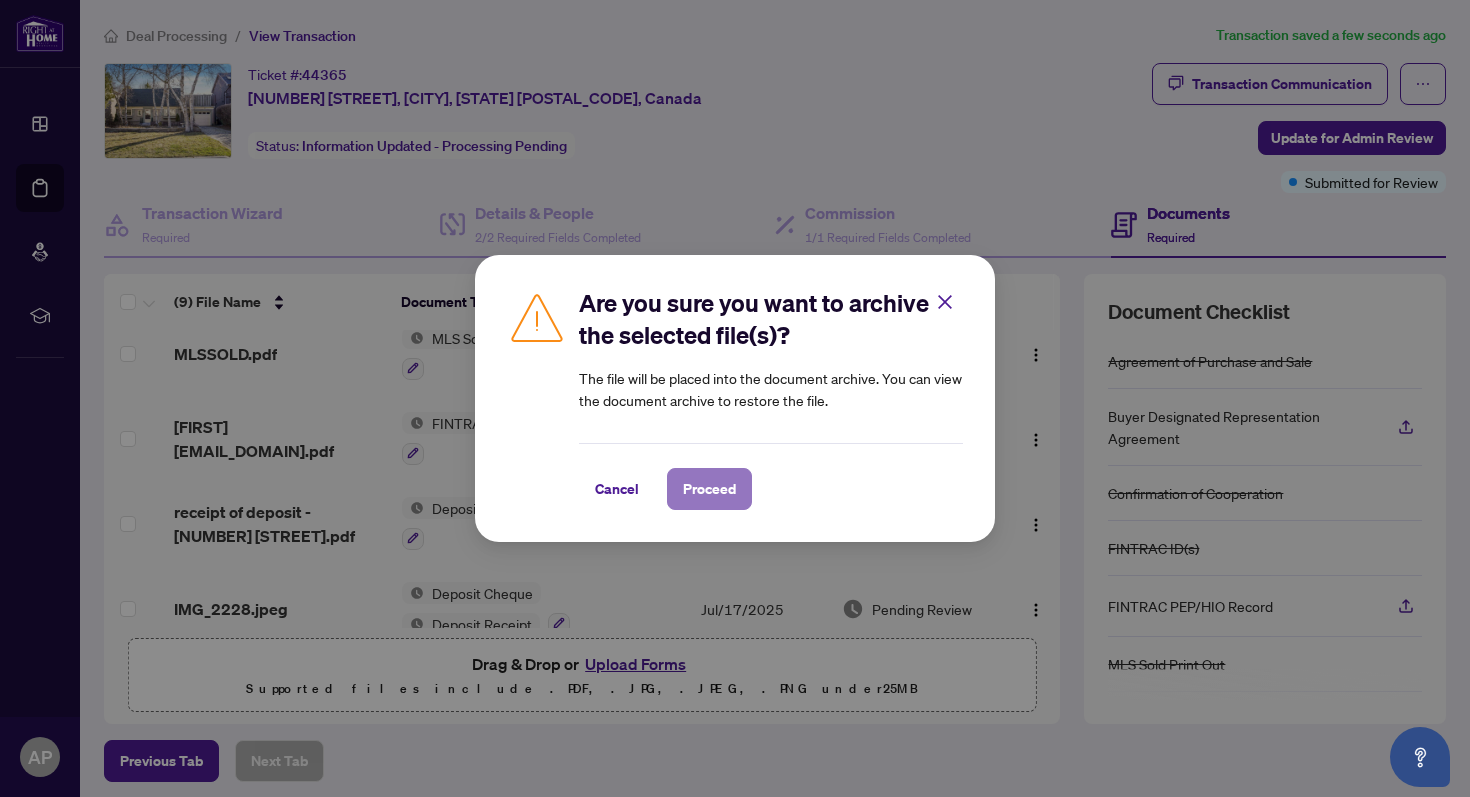 click on "Proceed" at bounding box center [709, 489] 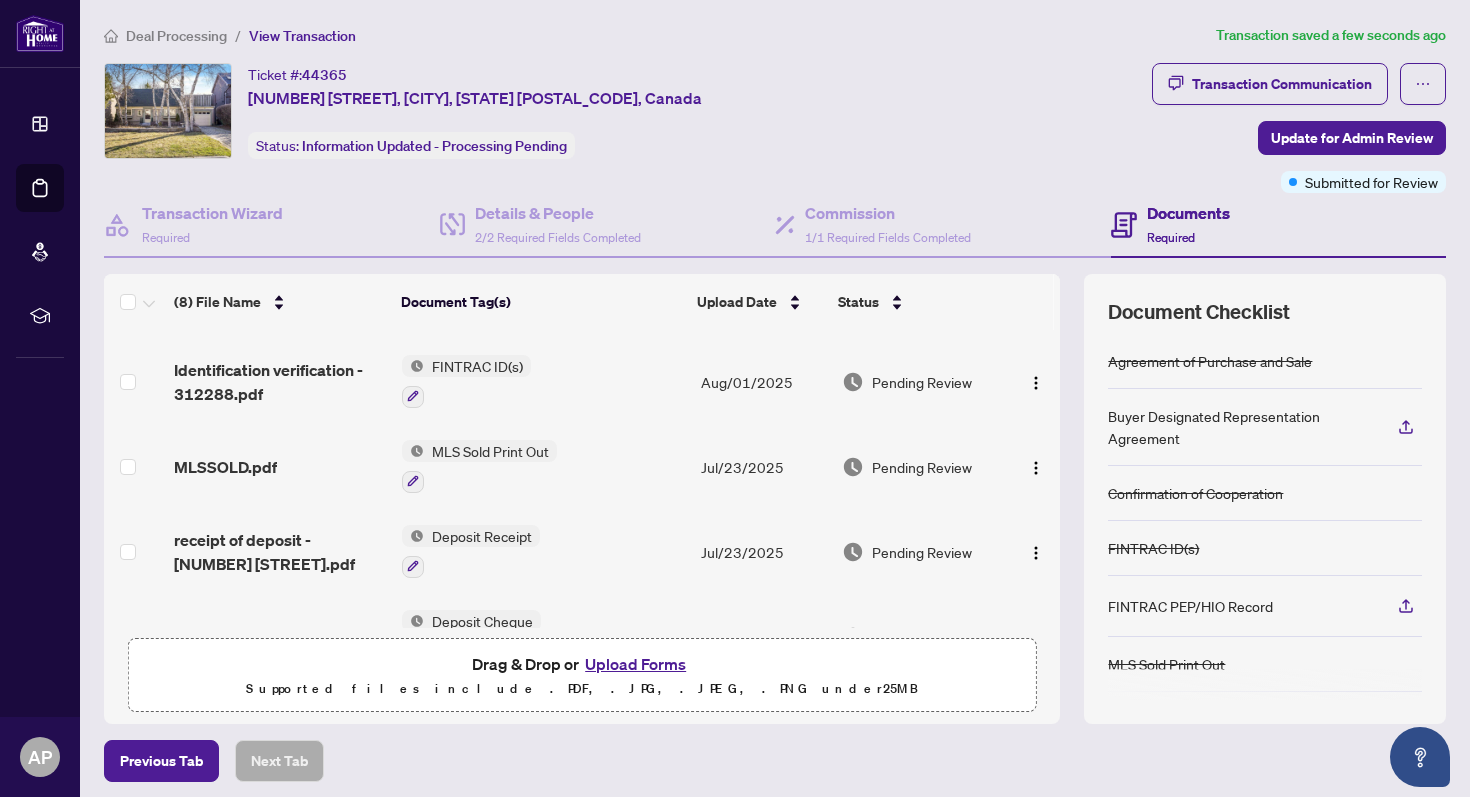 scroll, scrollTop: 0, scrollLeft: 0, axis: both 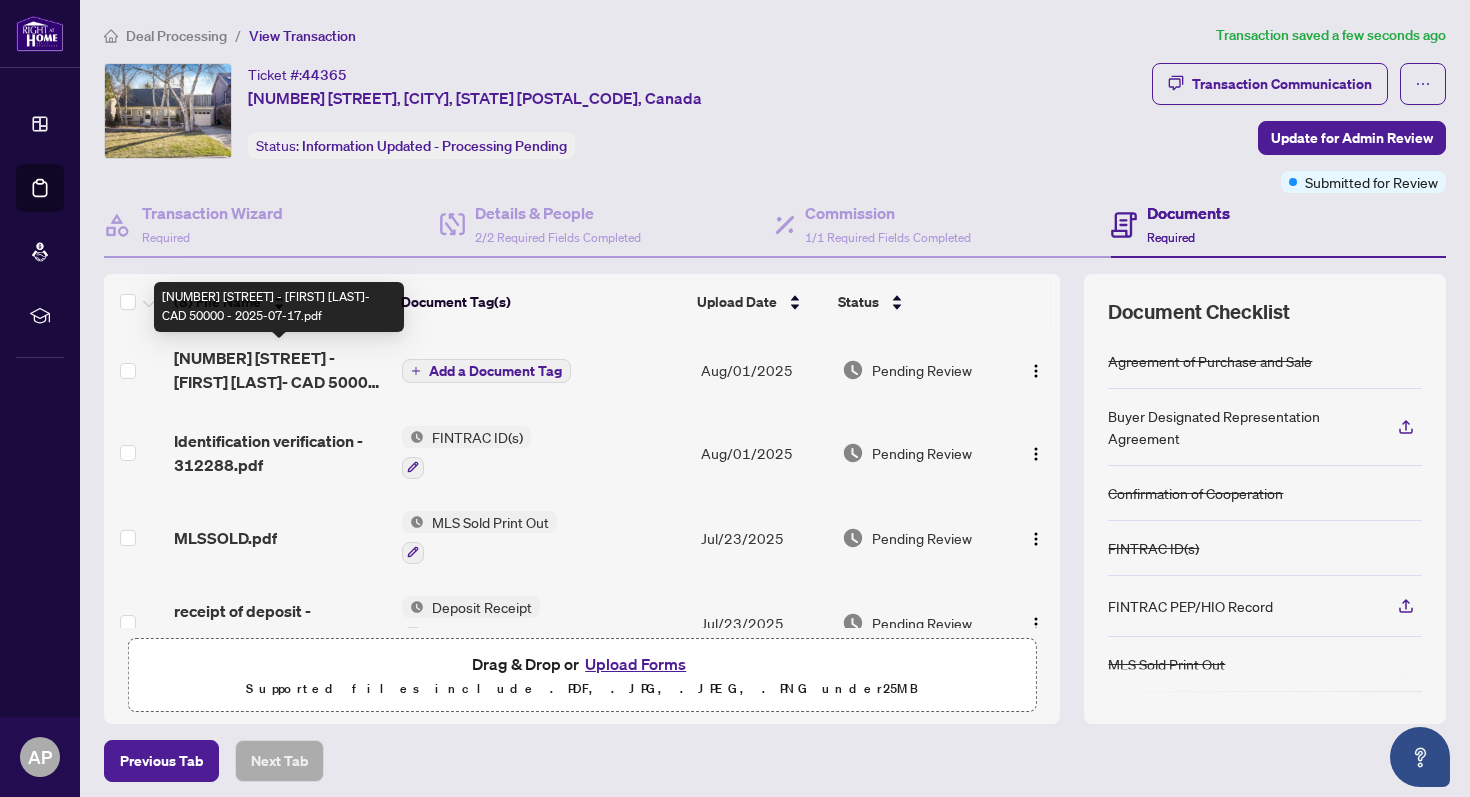 click on "[NUMBER] [STREET] - [FIRST] [LAST]- CAD 50000 - 2025-07-17.pdf" at bounding box center [280, 370] 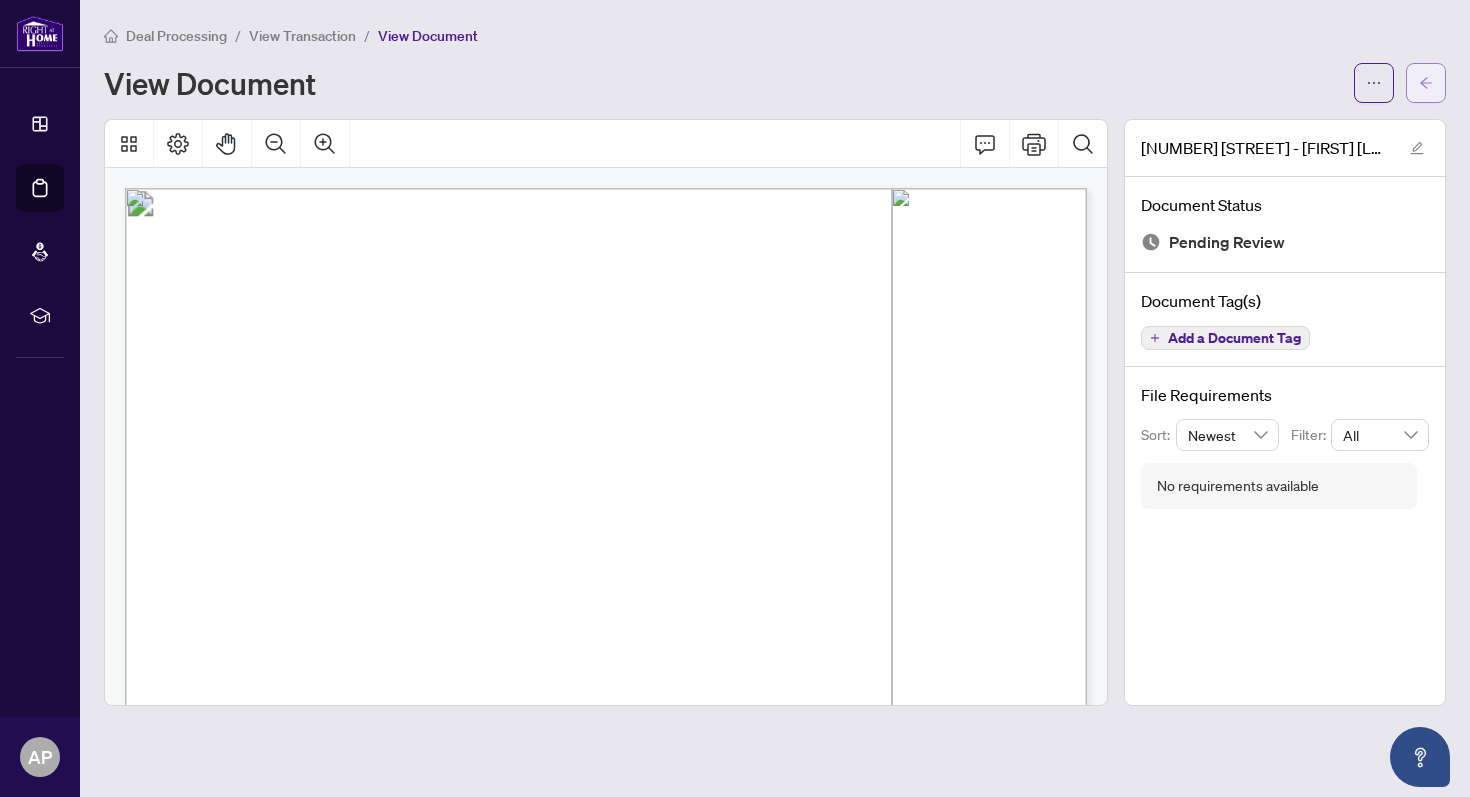 click 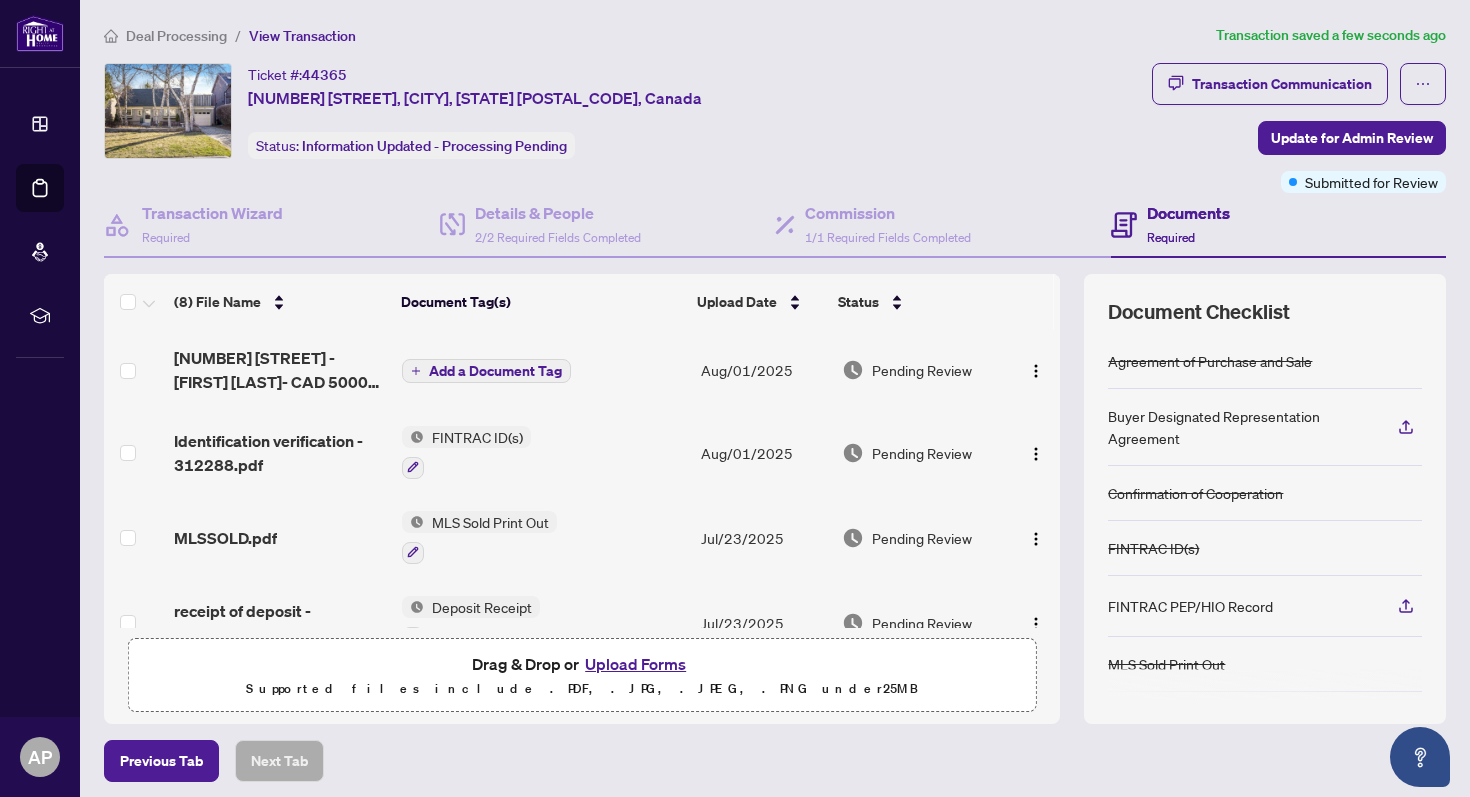 click on "Add a Document Tag" at bounding box center (495, 371) 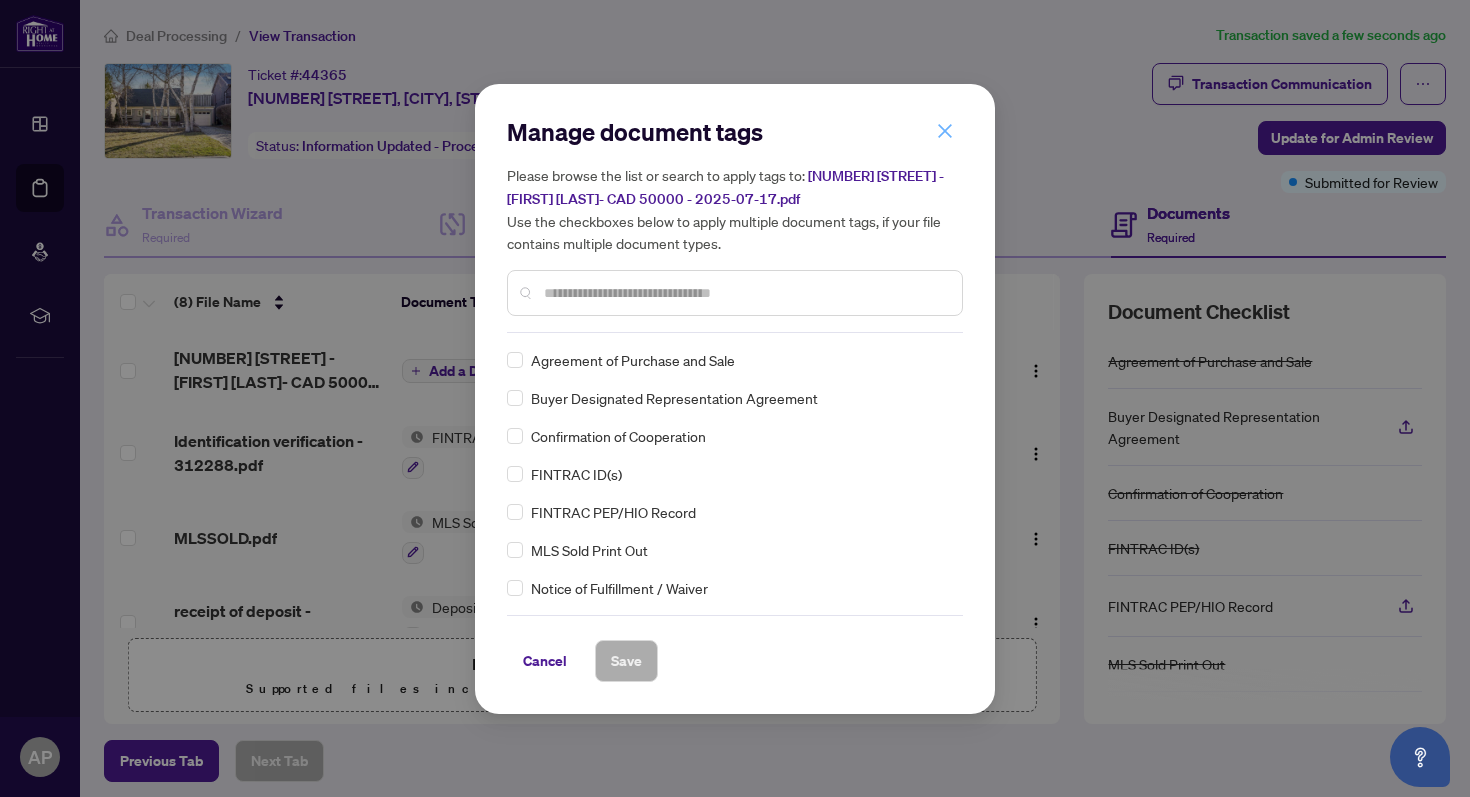 click 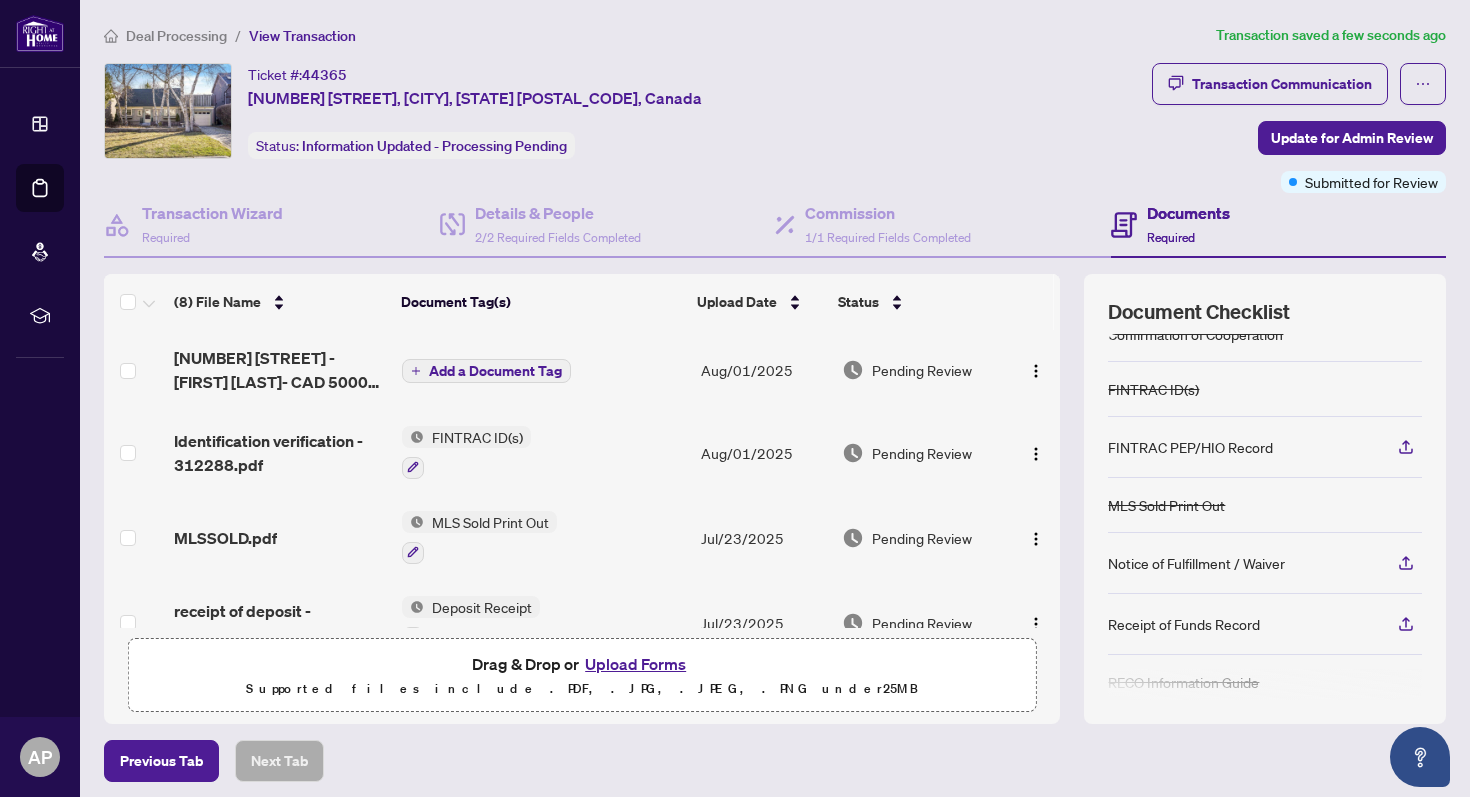 scroll, scrollTop: 176, scrollLeft: 0, axis: vertical 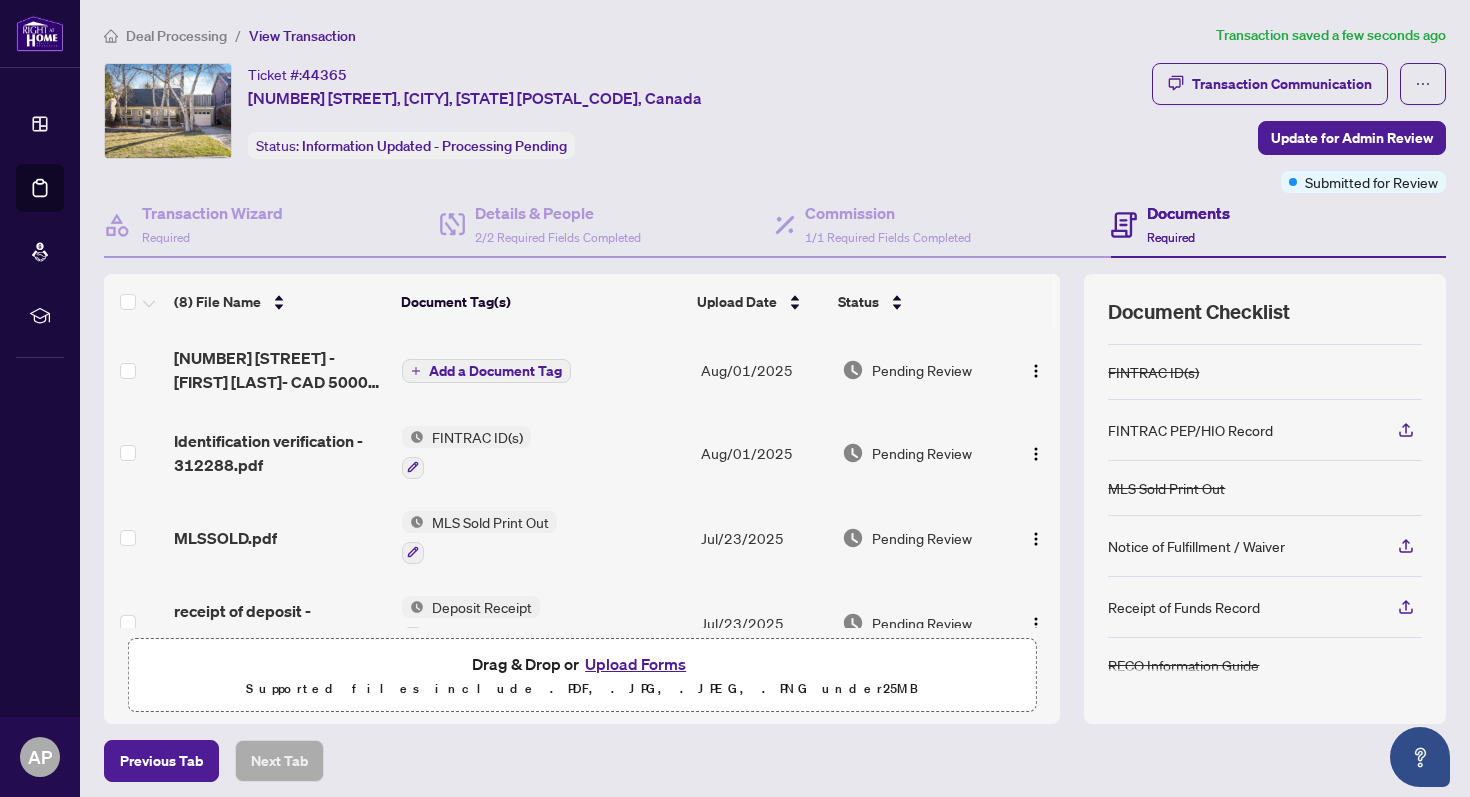click on "Add a Document Tag" at bounding box center [495, 371] 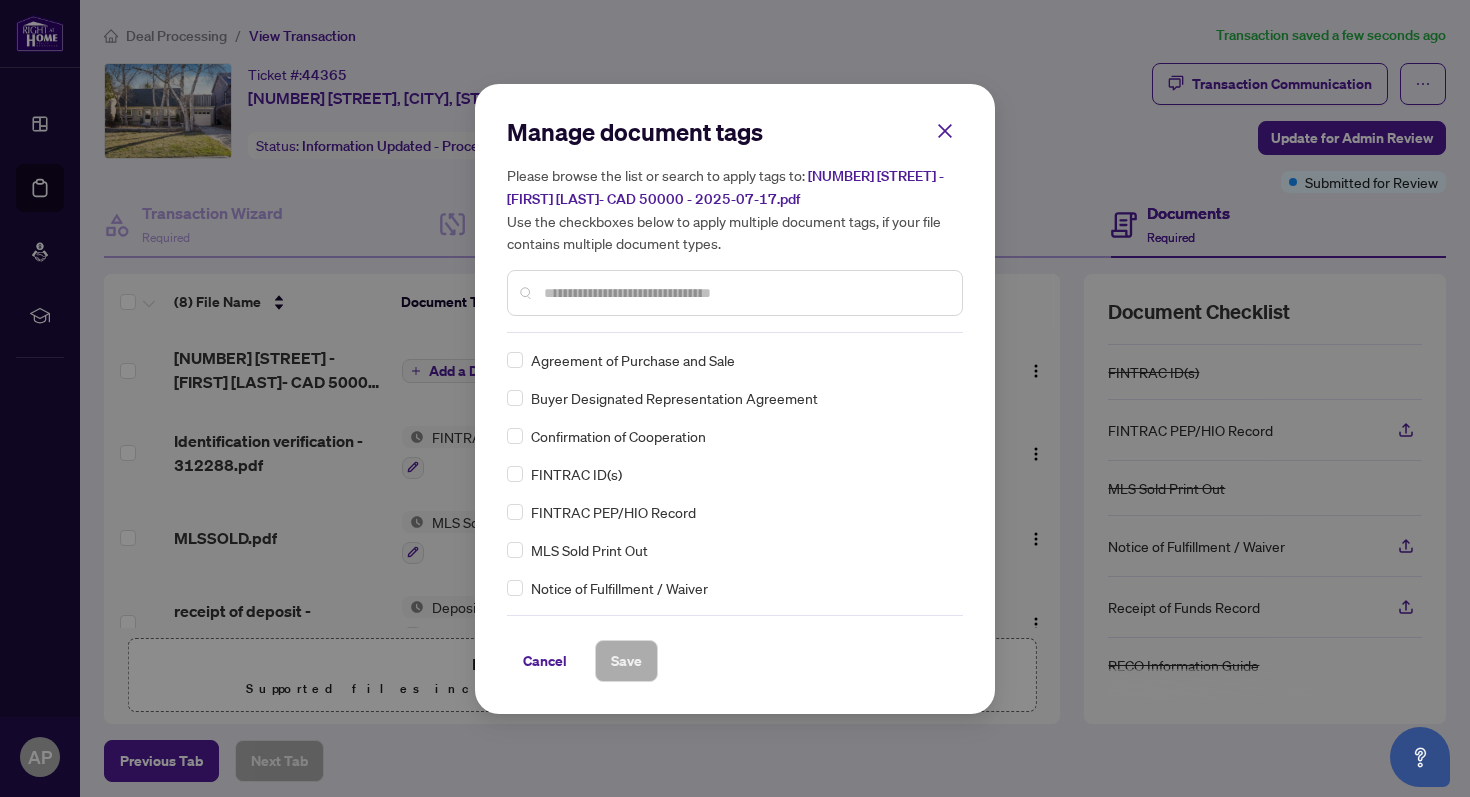 click at bounding box center (745, 293) 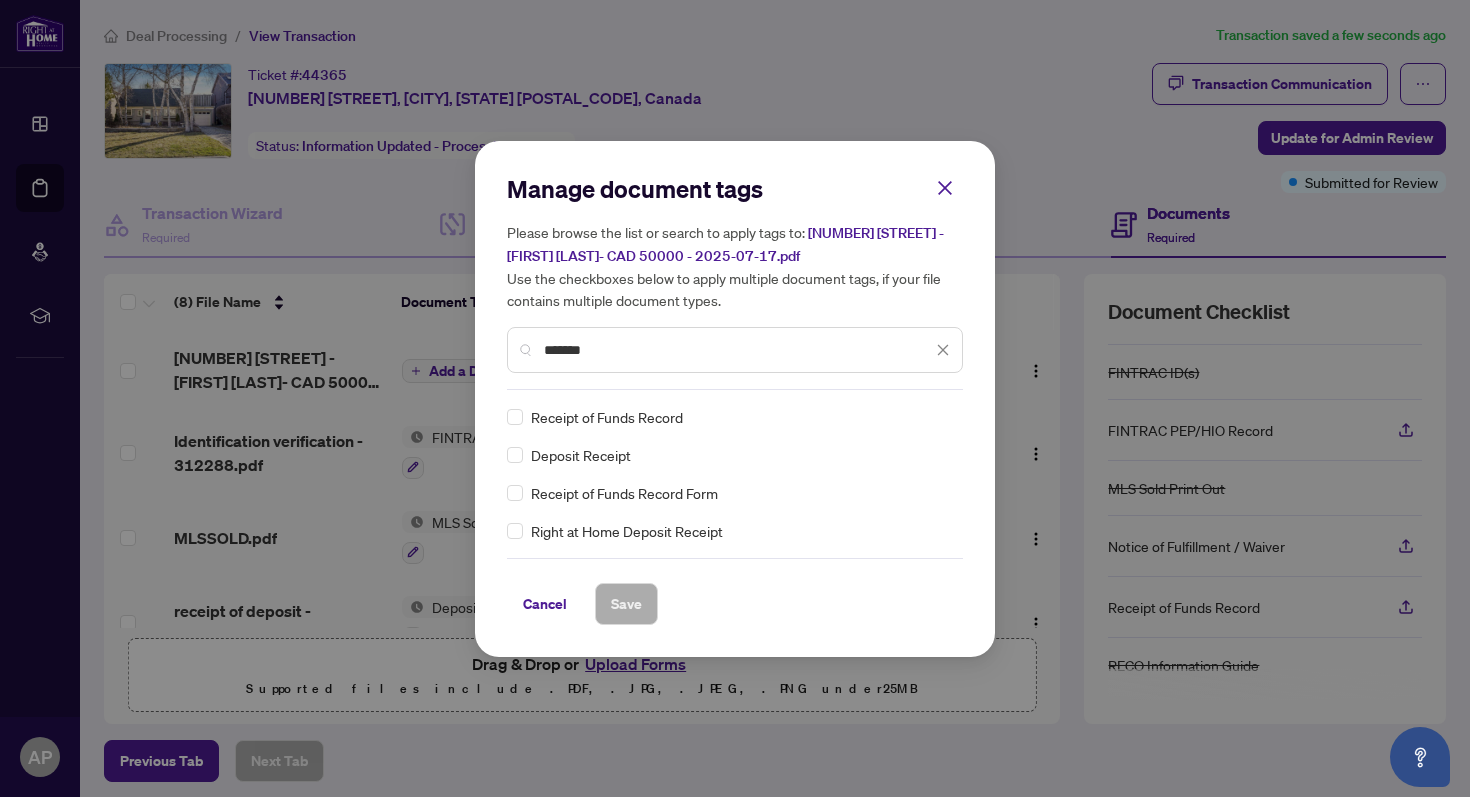 type on "*******" 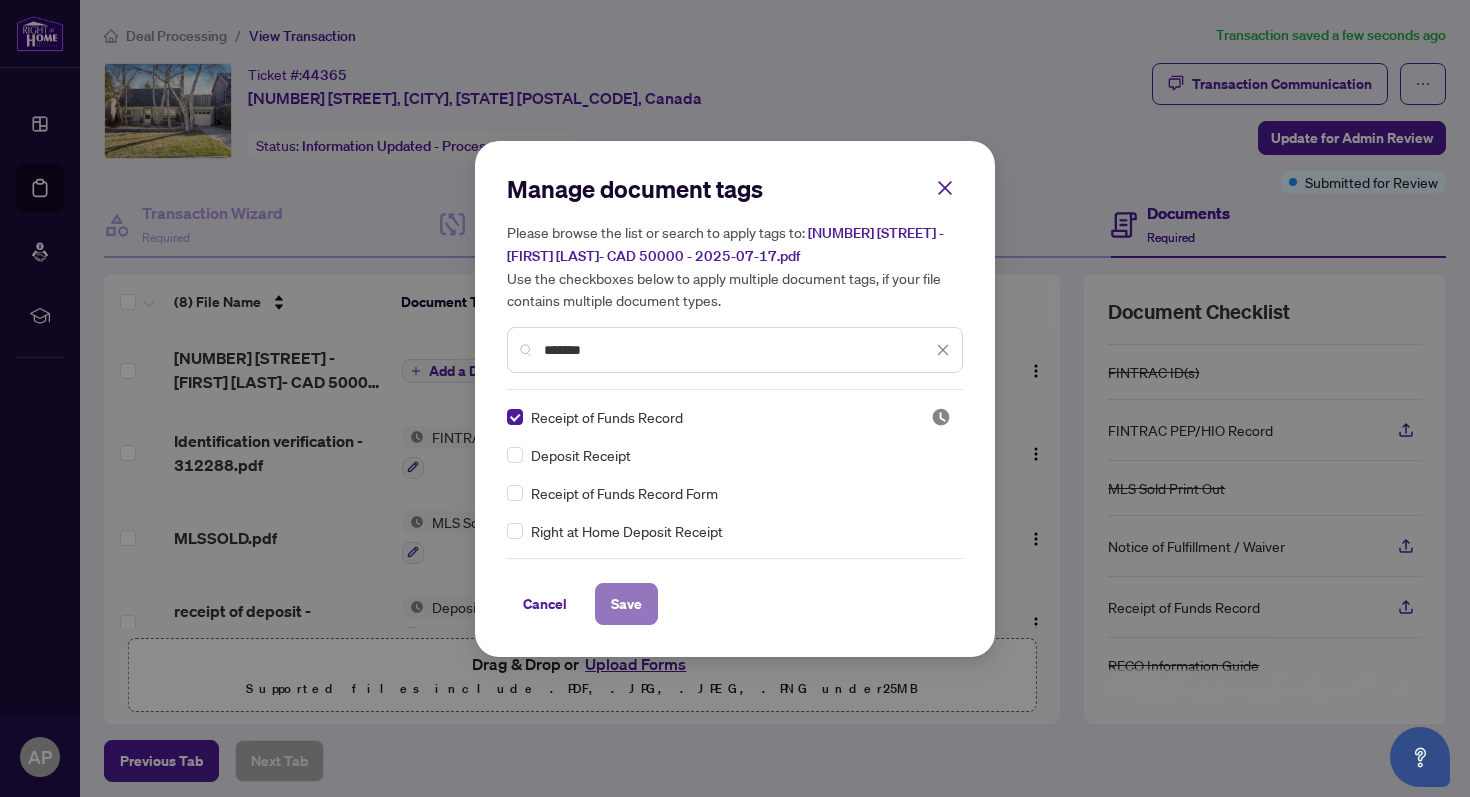 click on "Save" at bounding box center (626, 604) 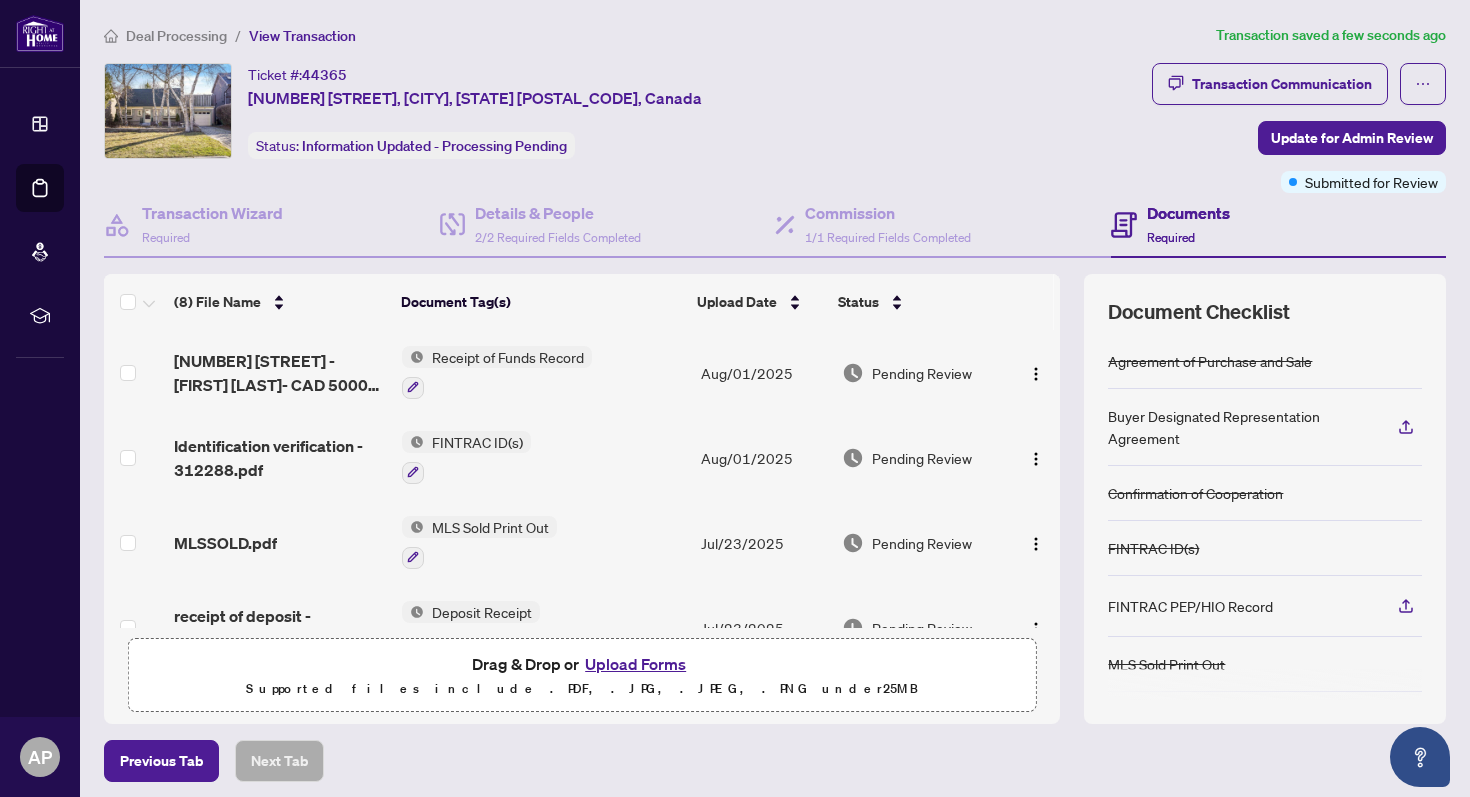 click on "Upload Forms" at bounding box center [635, 664] 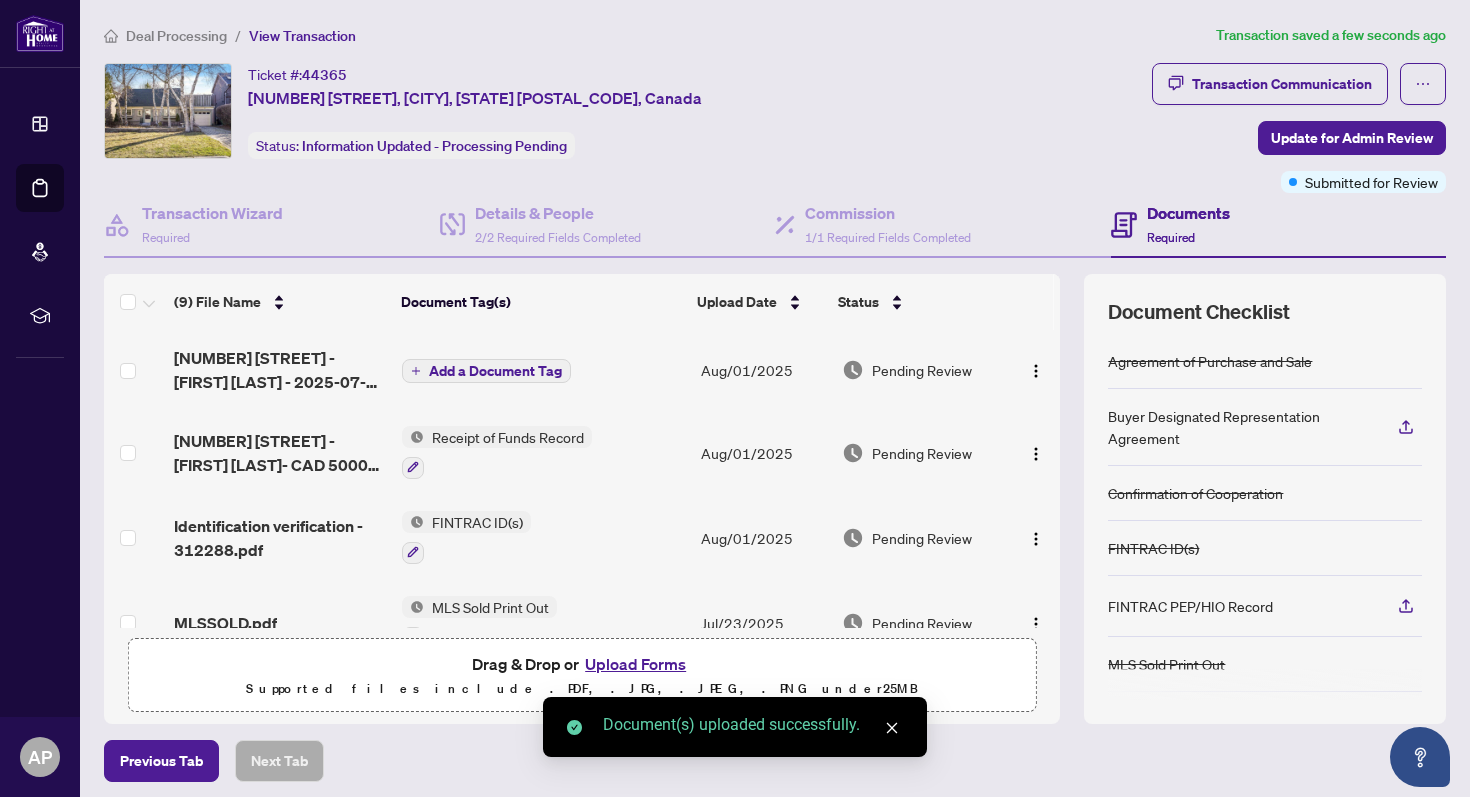 click on "Add a Document Tag" at bounding box center [495, 371] 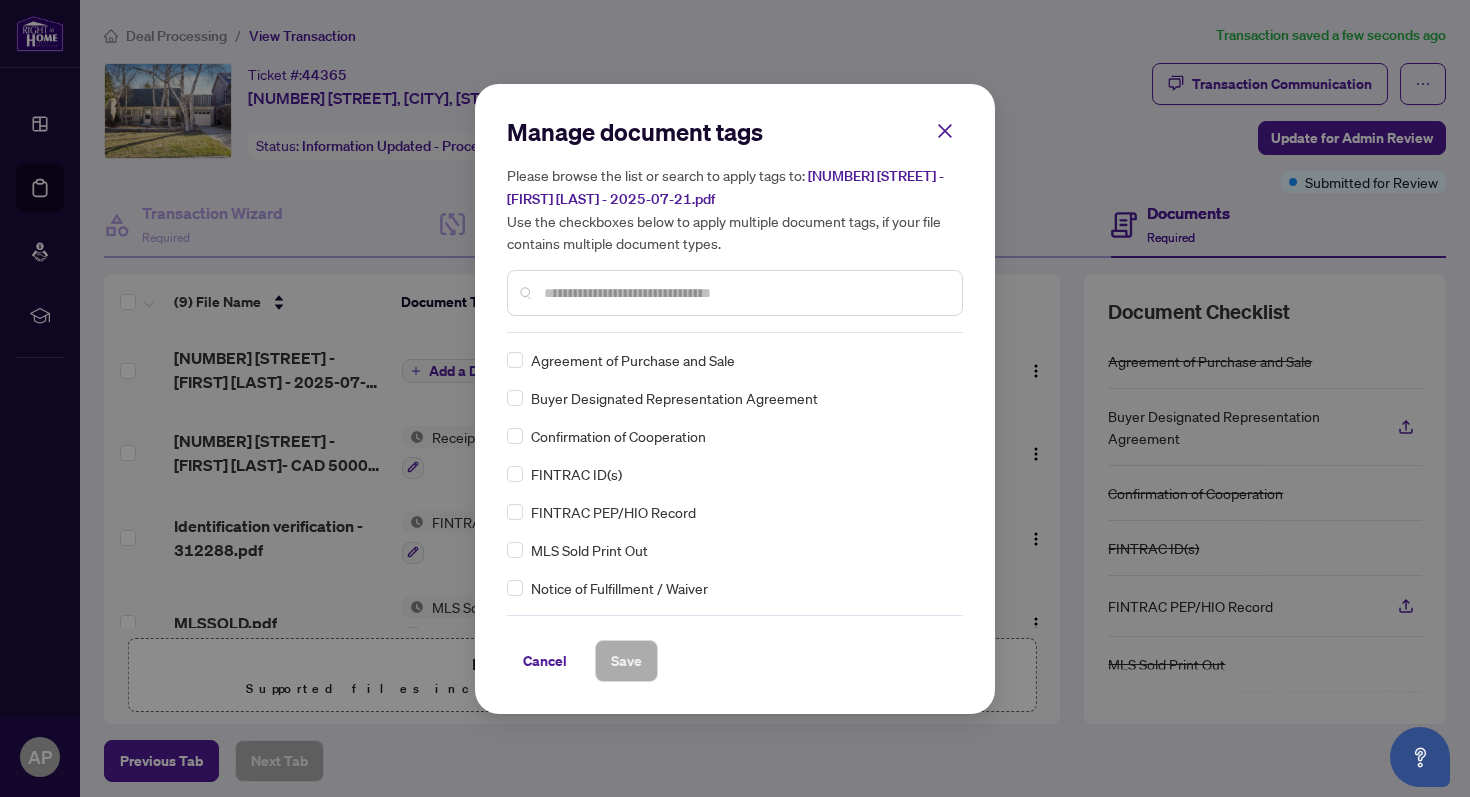 click at bounding box center (735, 293) 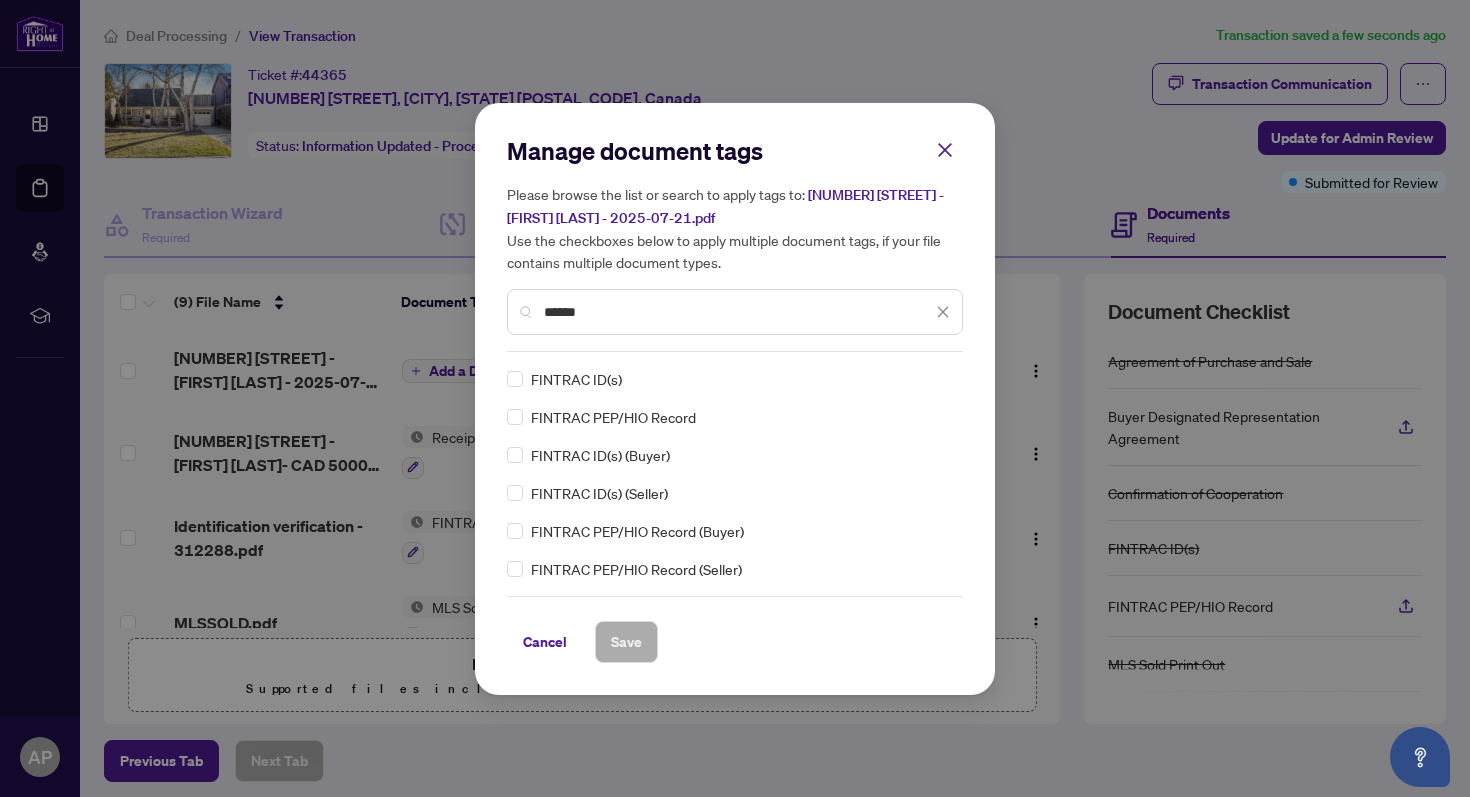 type on "******" 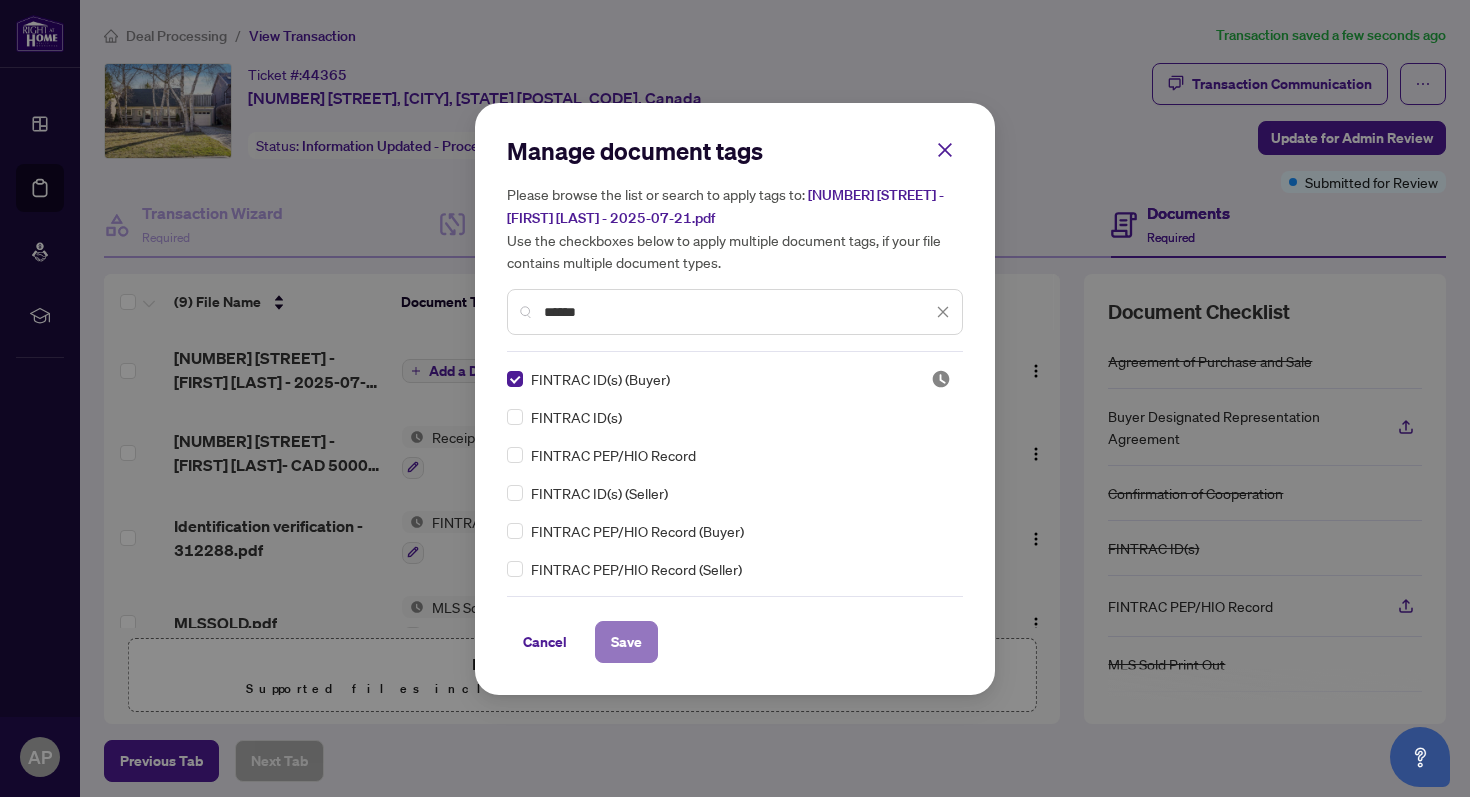 click on "Save" at bounding box center (626, 642) 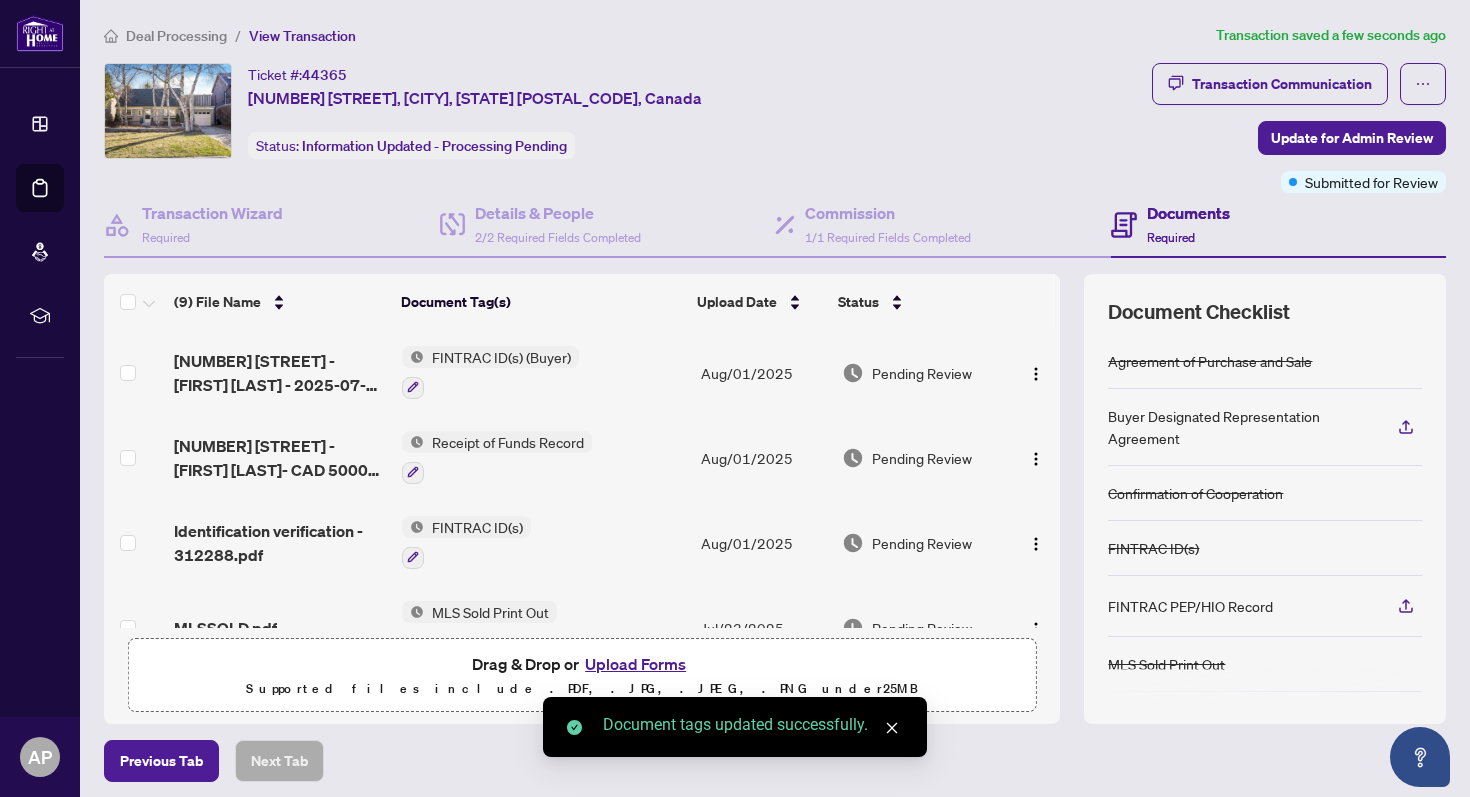 click on "Upload Forms" at bounding box center [635, 664] 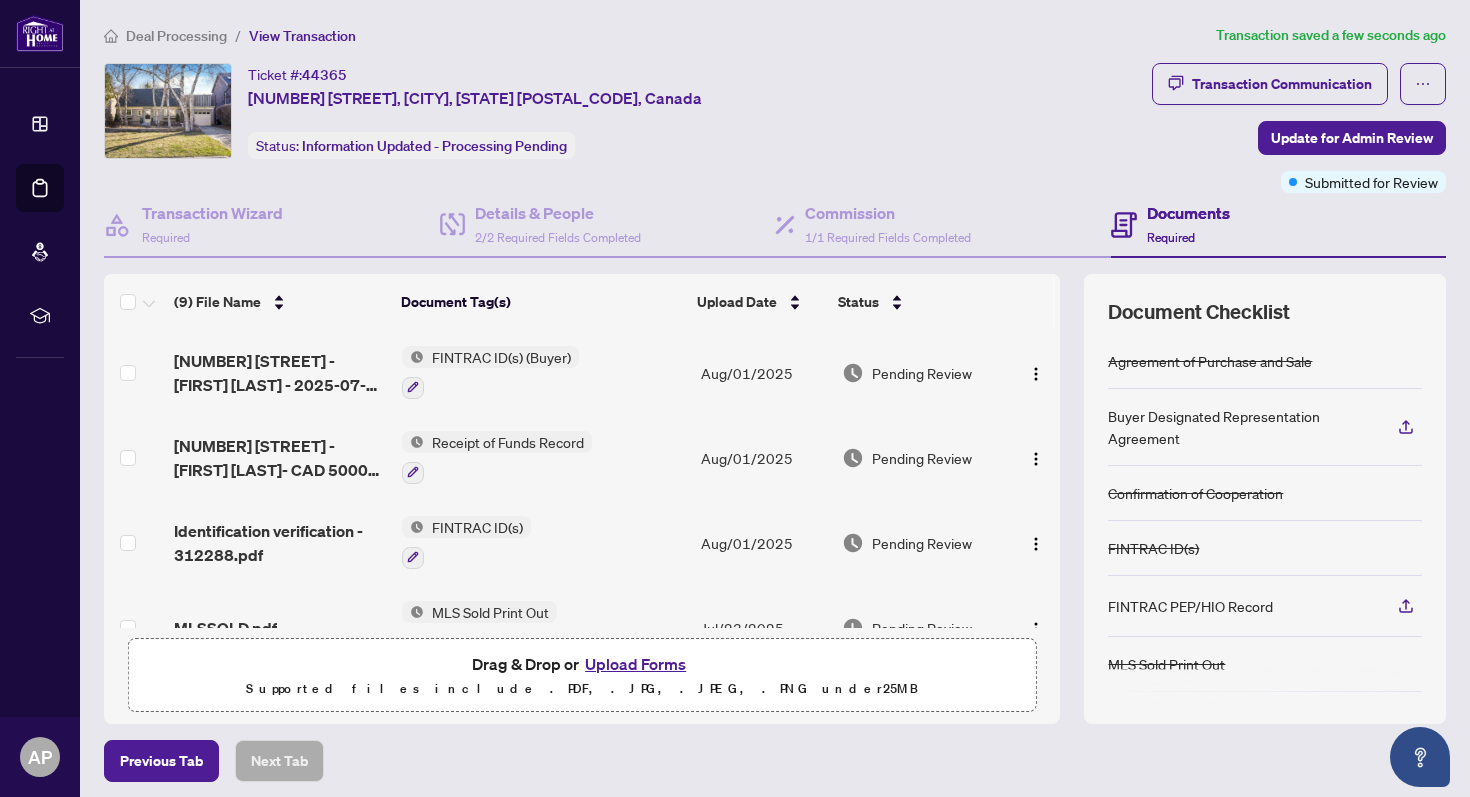 click on "Upload Forms" at bounding box center (635, 664) 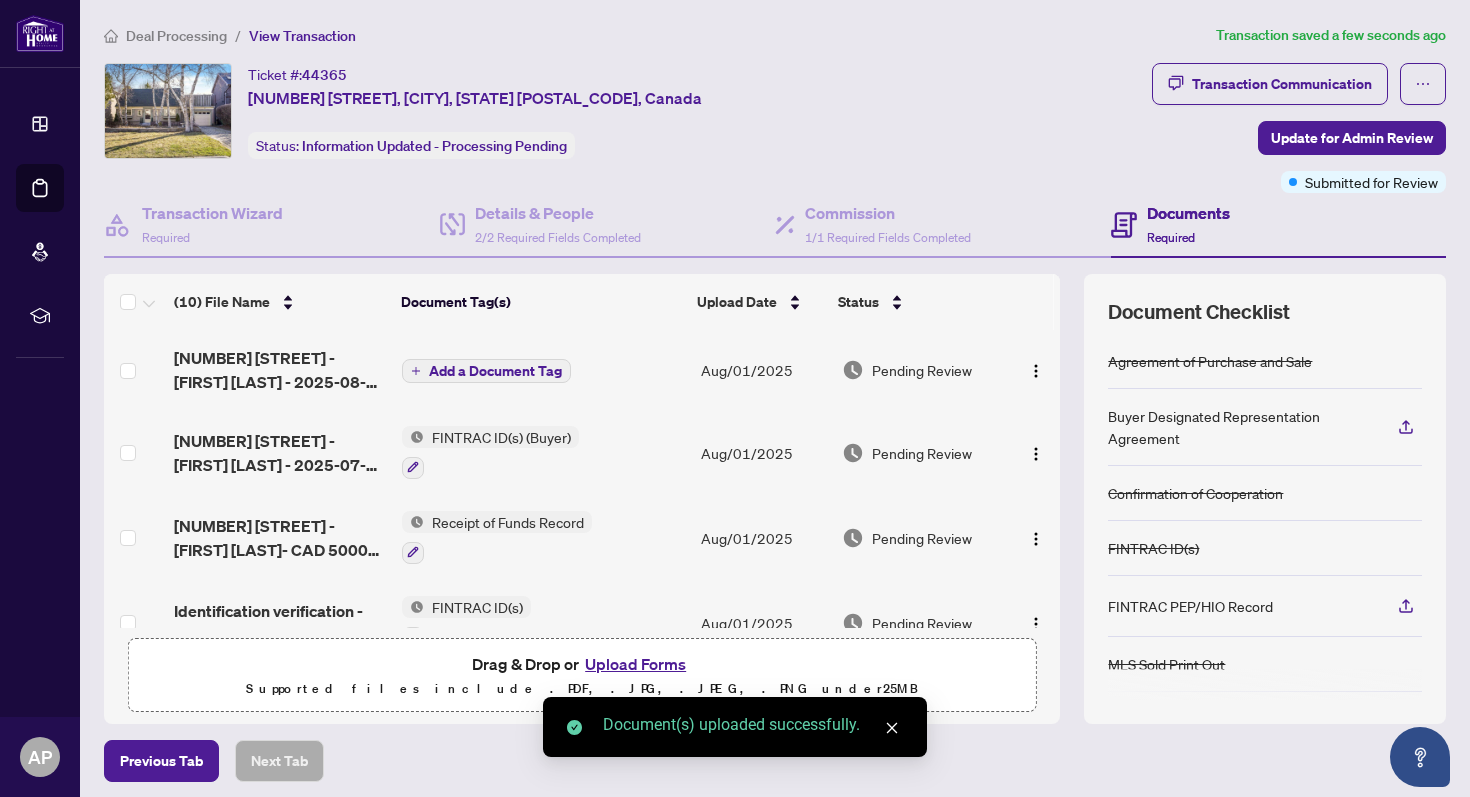 click on "Add a Document Tag" at bounding box center (495, 371) 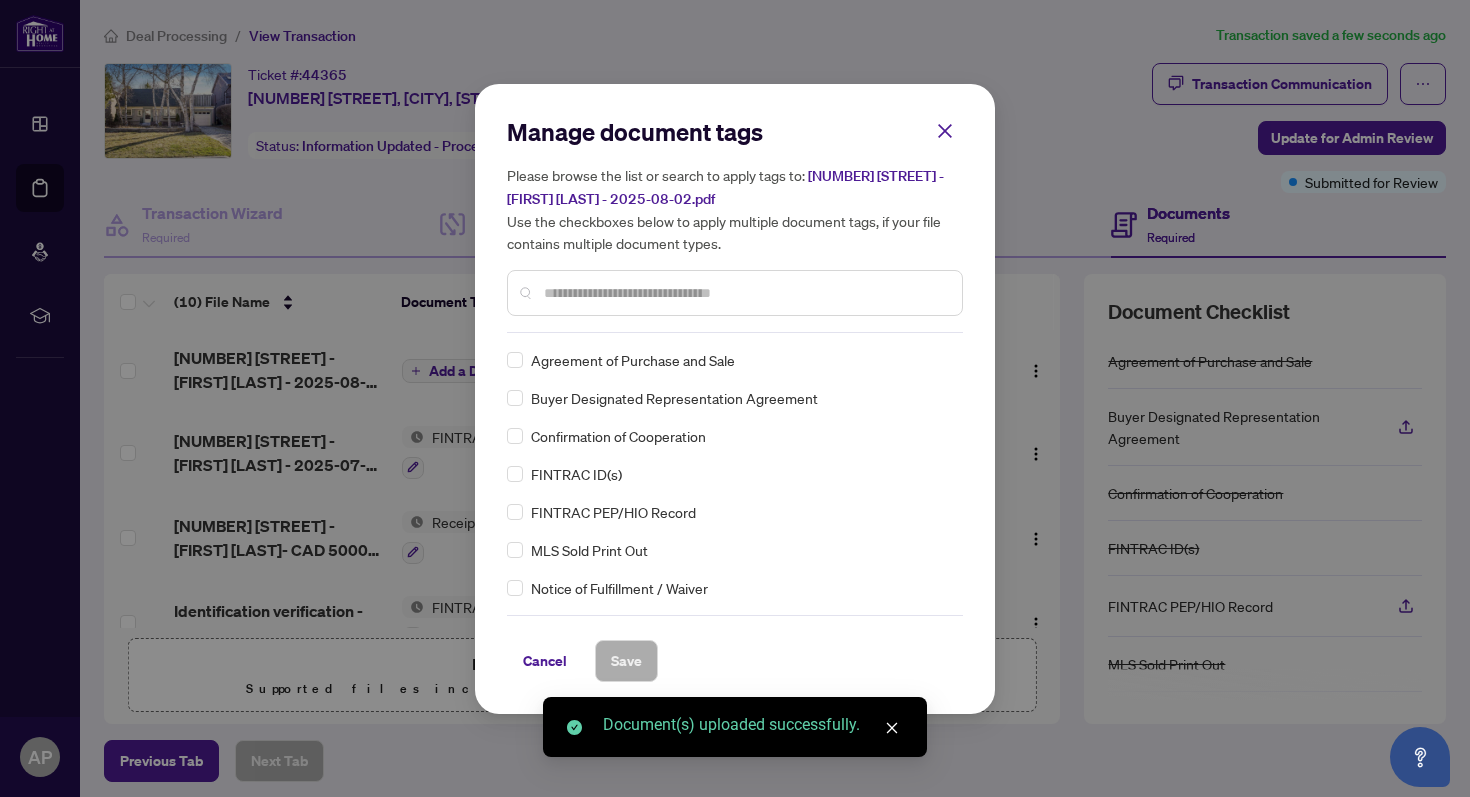 click on "Manage document tags Please browse the list or search to apply tags to: [NUMBER] [STREET] - [FIRST] [LAST] - 2025-08-02.pdf Use the checkboxes below to apply multiple document tags, if your file contains multiple document types." at bounding box center (735, 224) 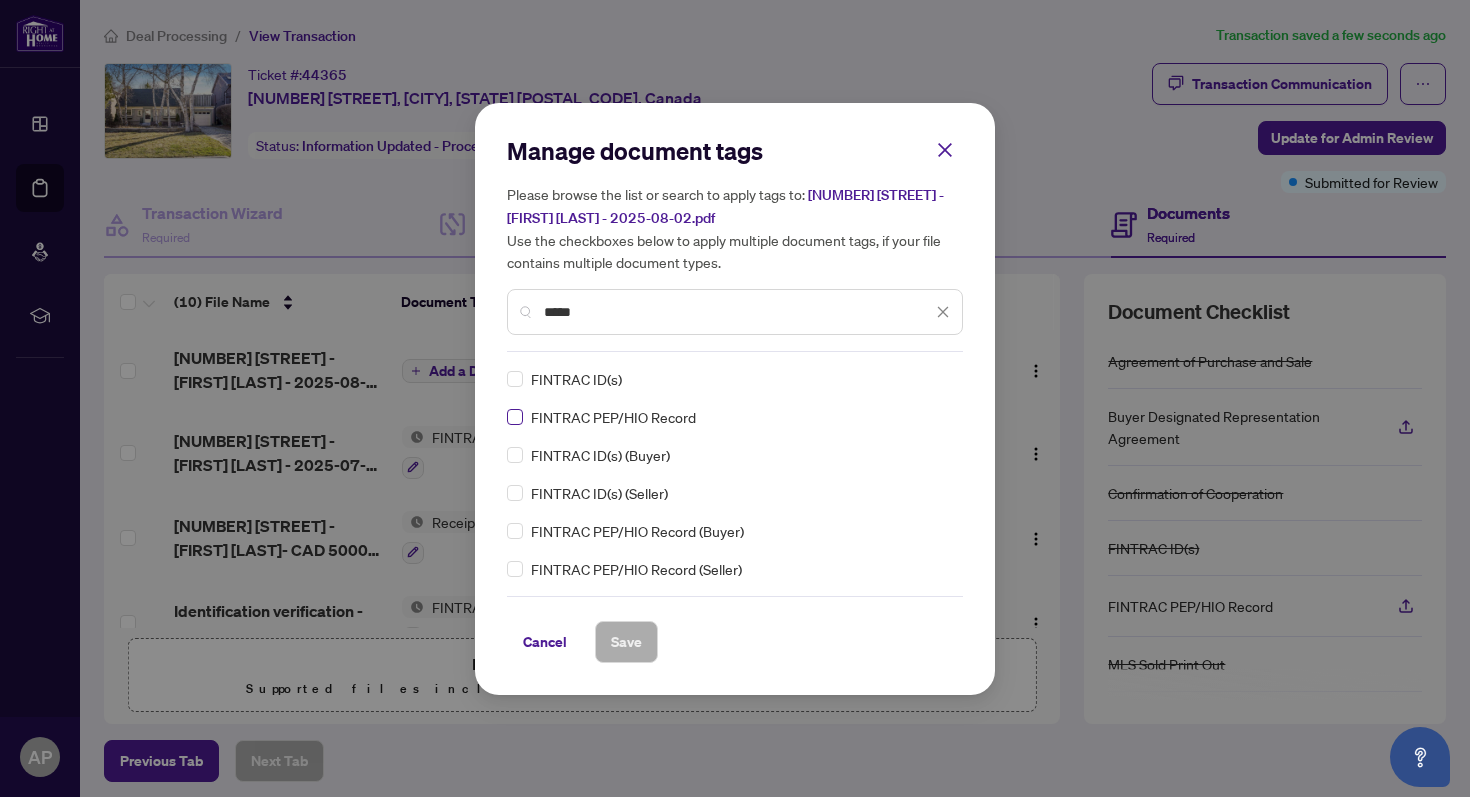 type on "*****" 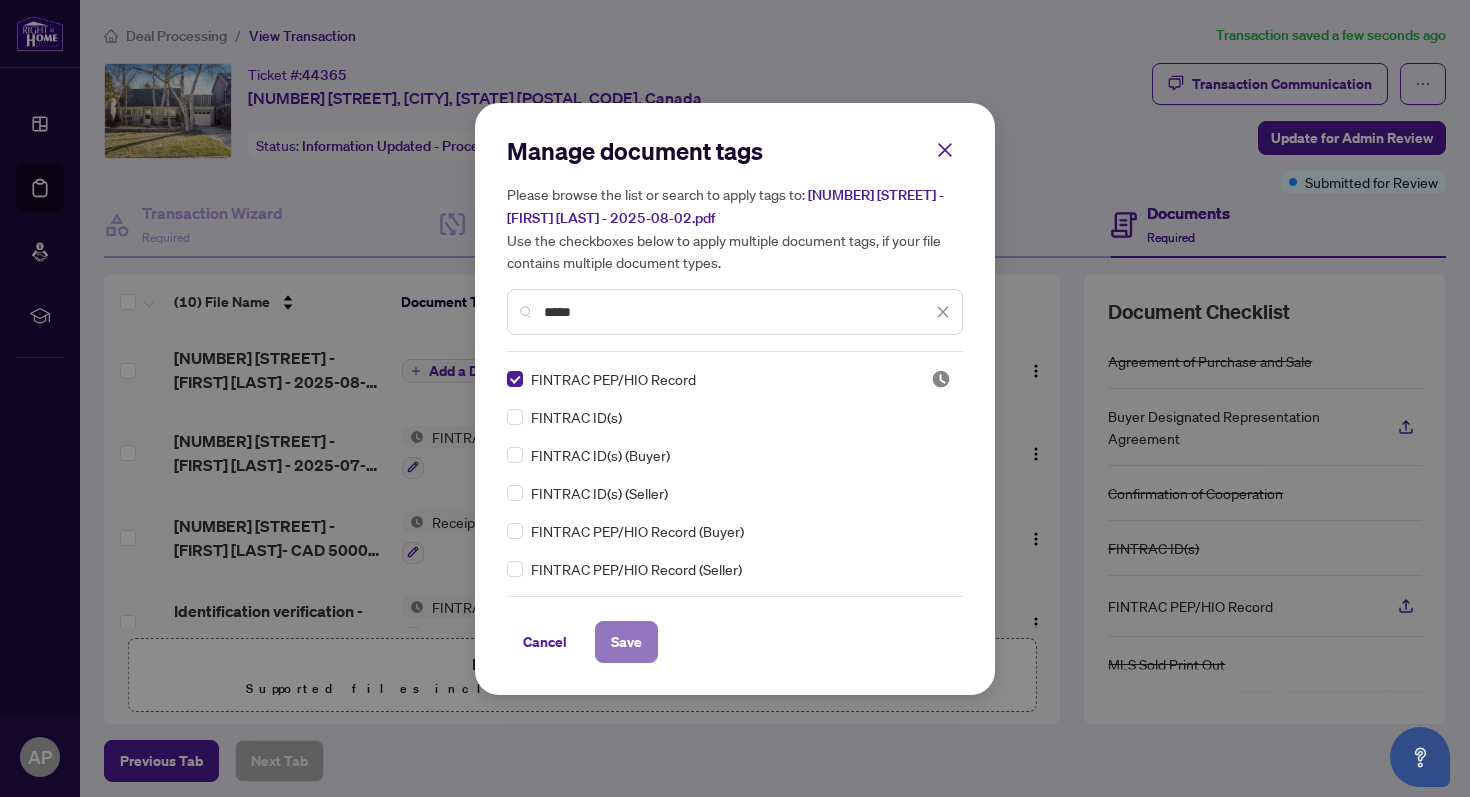 click on "Save" at bounding box center [626, 642] 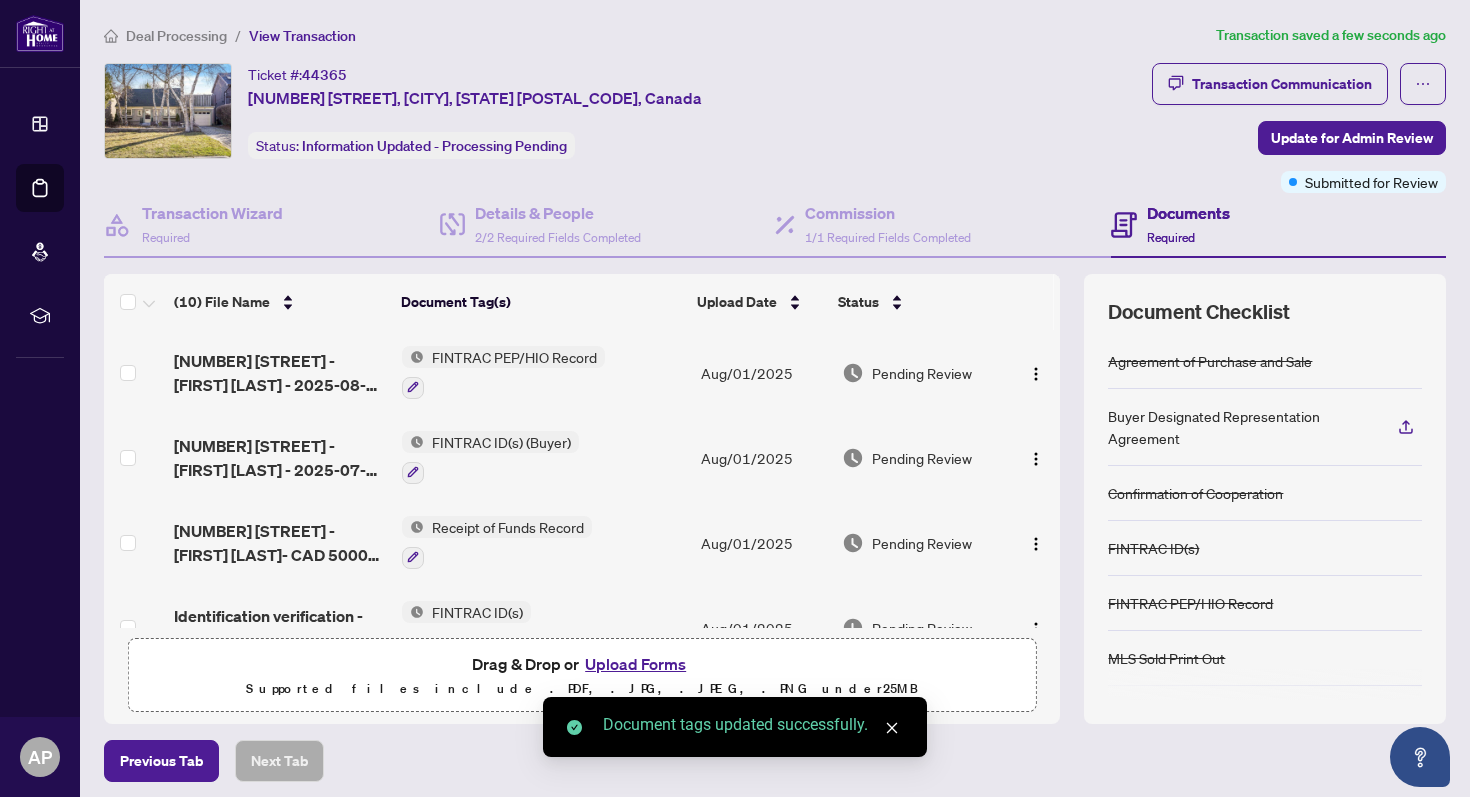 click on "Upload Forms" at bounding box center [635, 664] 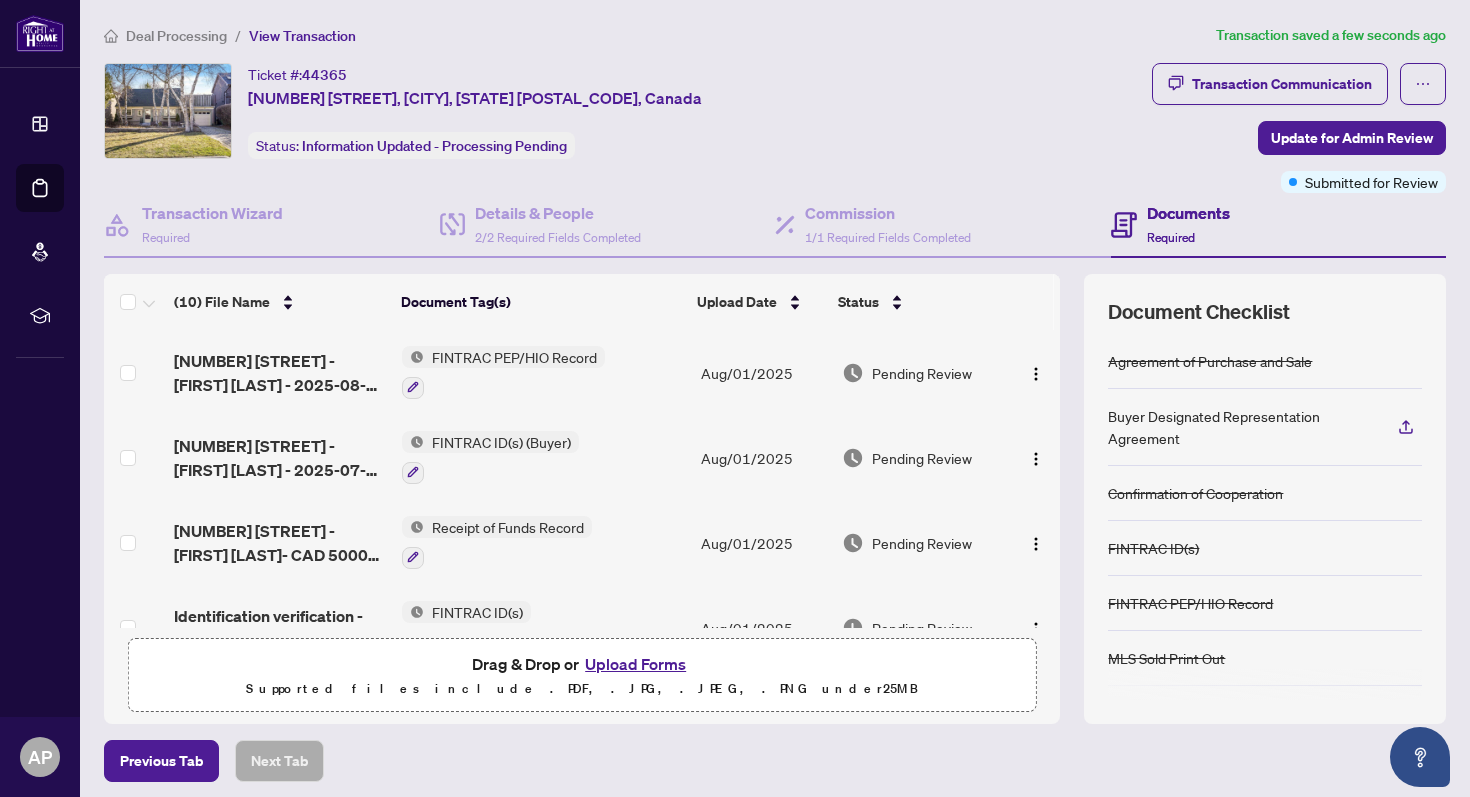 click on "Upload Forms" at bounding box center [635, 664] 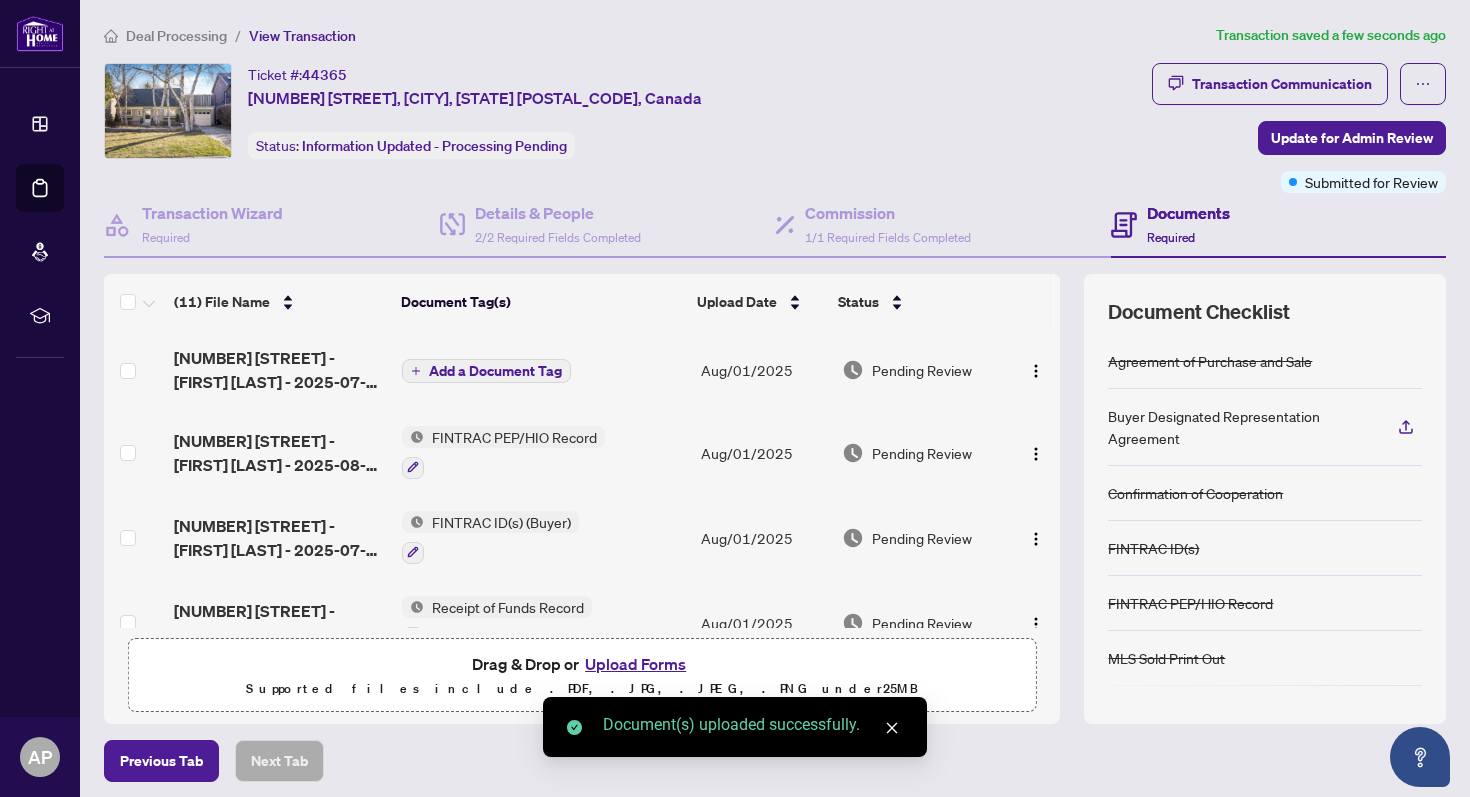 click on "Add a Document Tag" at bounding box center (495, 371) 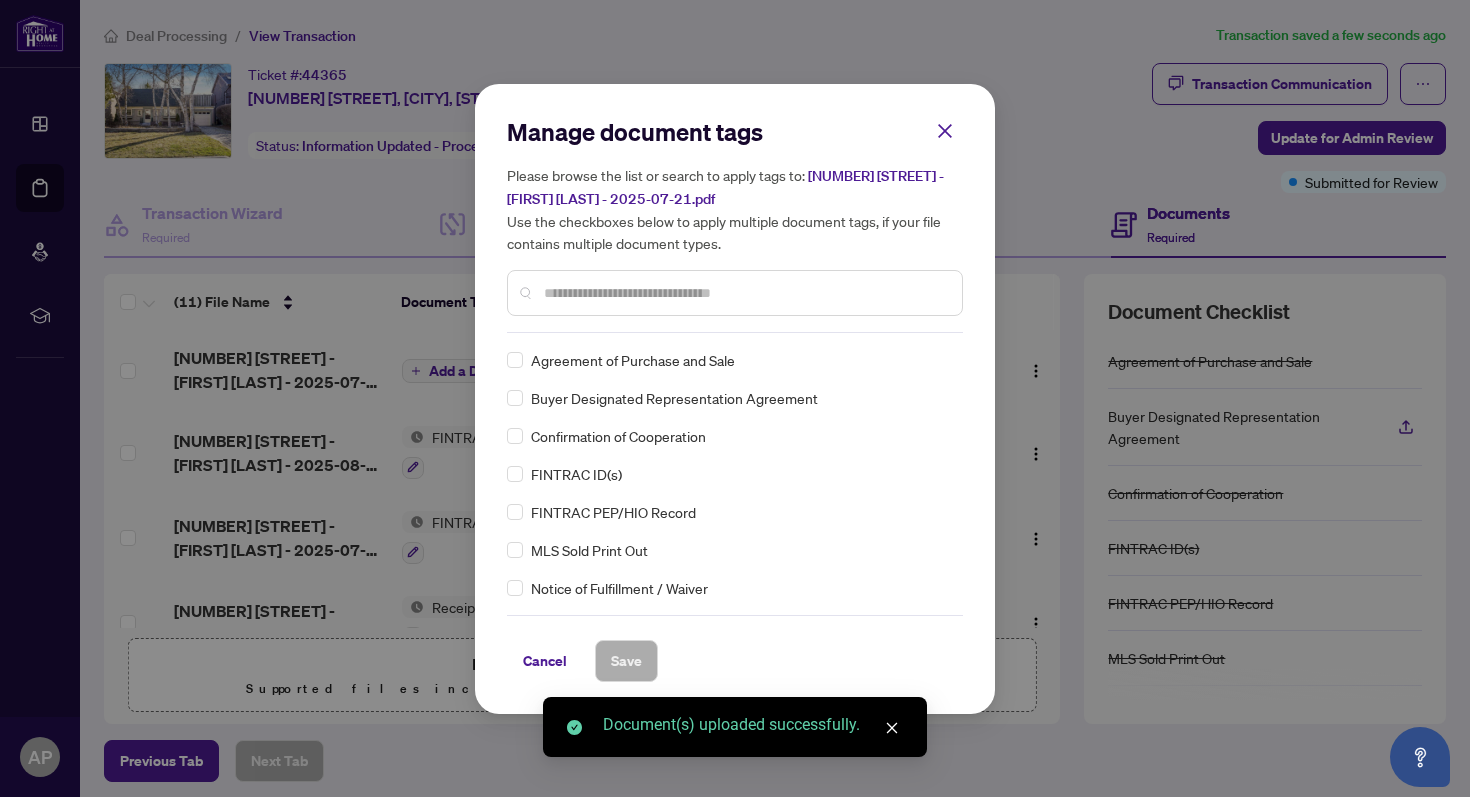 click on "Manage document tags Please browse the list or search to apply tags to: [NUMBER] [STREET] - [FIRST] [LAST] - 2025-07-21.pdf Use the checkboxes below to apply multiple document tags, if your file contains multiple document types." at bounding box center [735, 224] 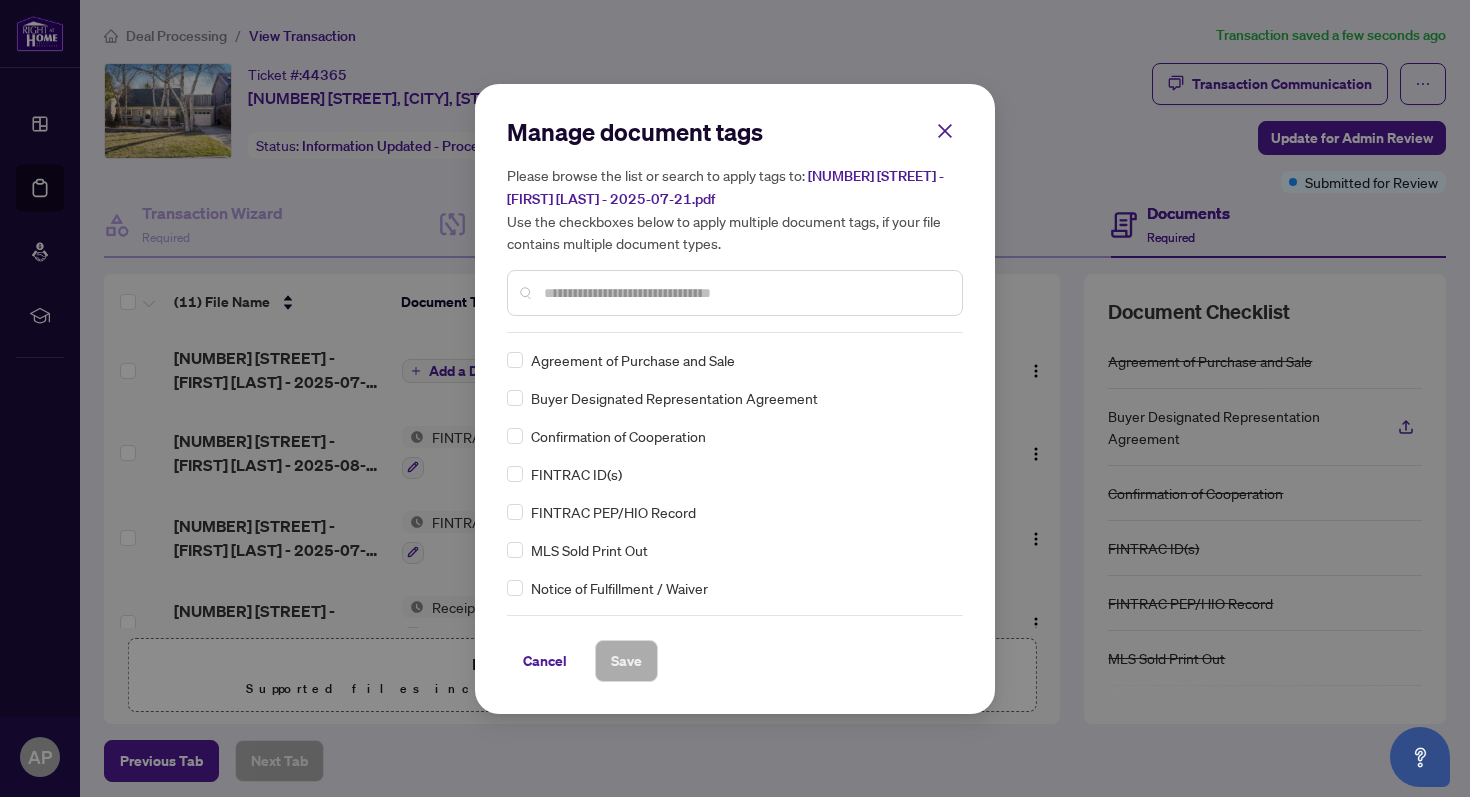 click on "Please browse the list or search to apply tags to: [NUMBER] [STREET] - [FIRST] [LAST] - 2025-07-21.pdf Use the checkboxes below to apply multiple document tags, if your file contains multiple document types." at bounding box center (735, 240) 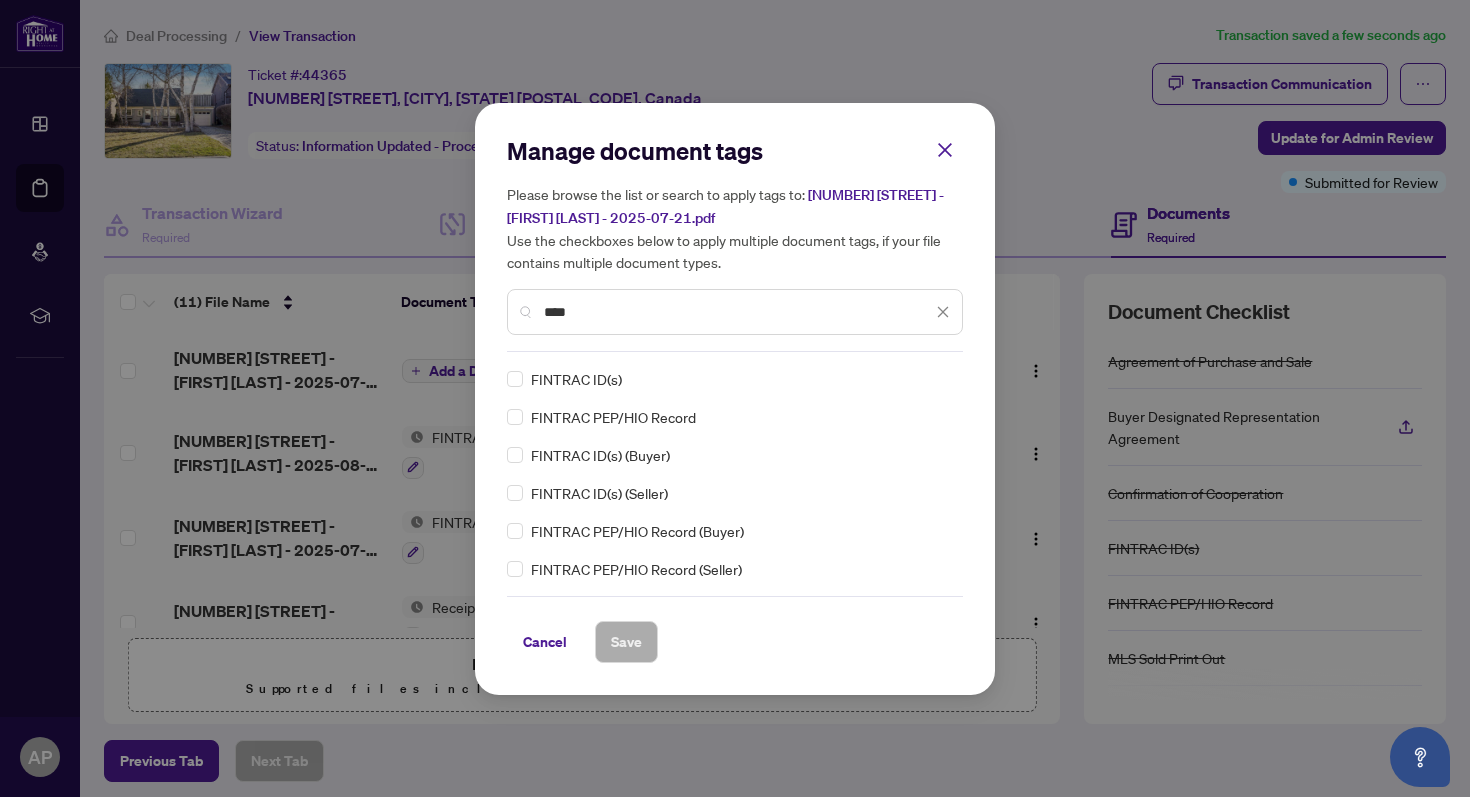 type on "****" 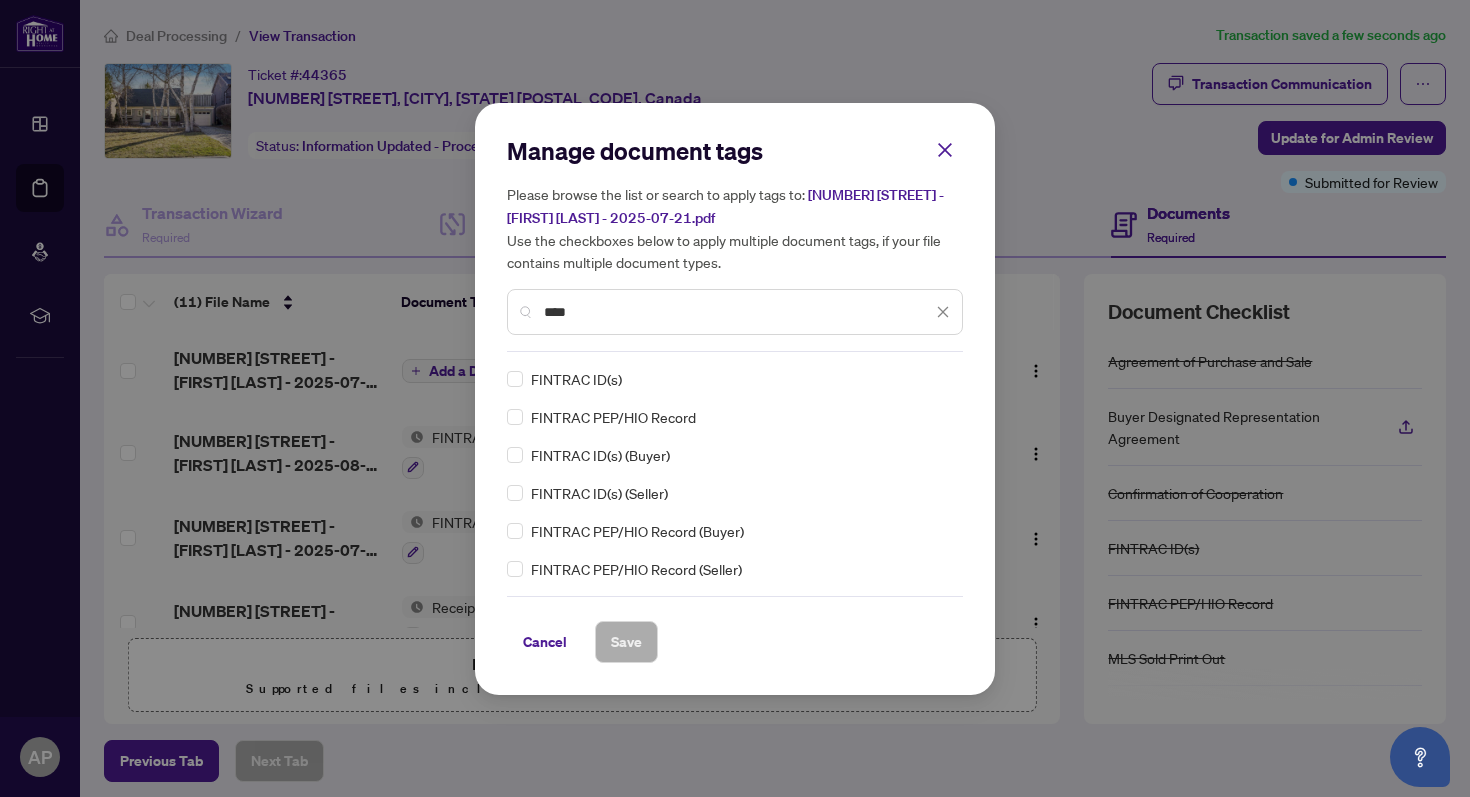 click on "FINTRAC ID(s)" at bounding box center [576, 379] 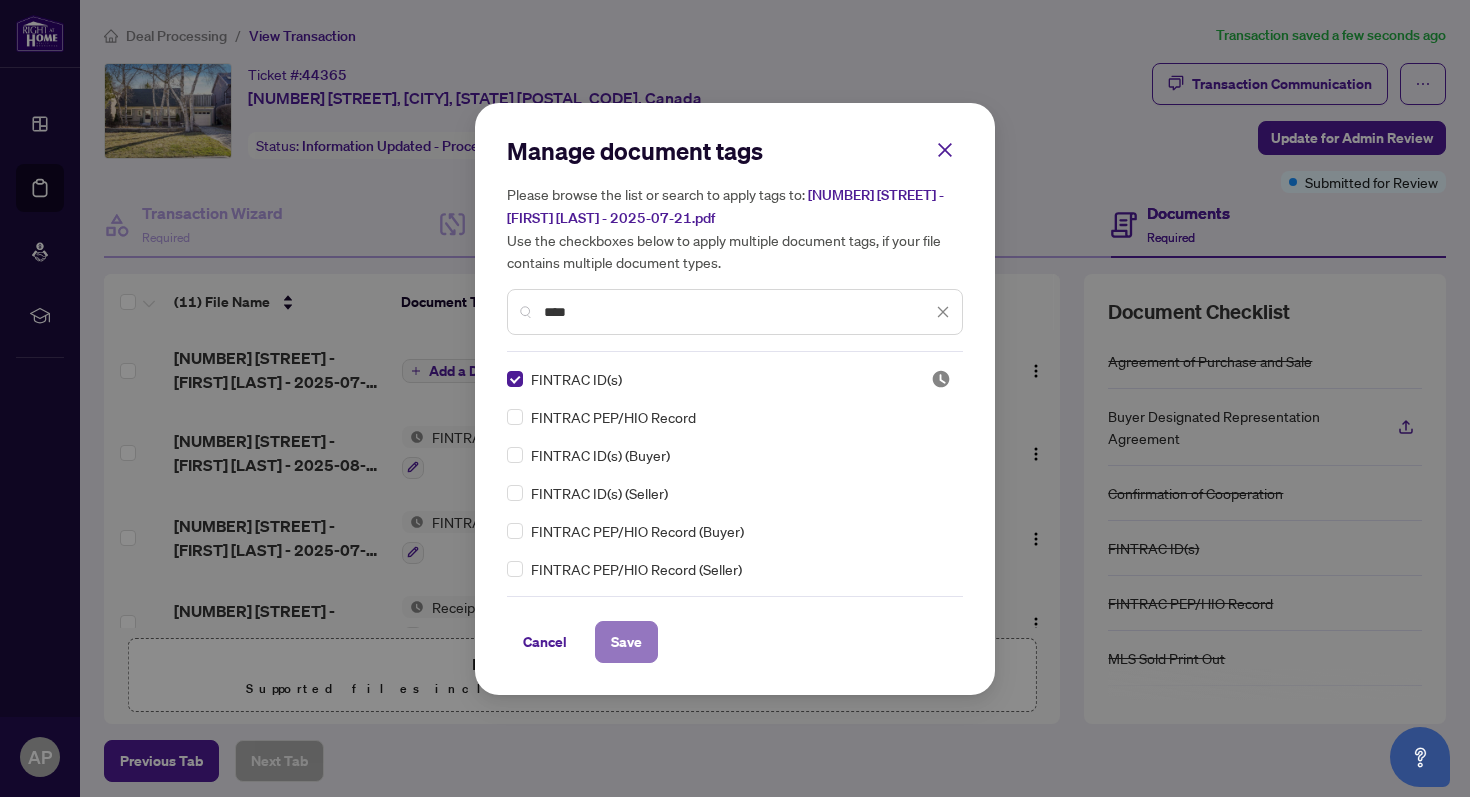 click on "Save" at bounding box center (626, 642) 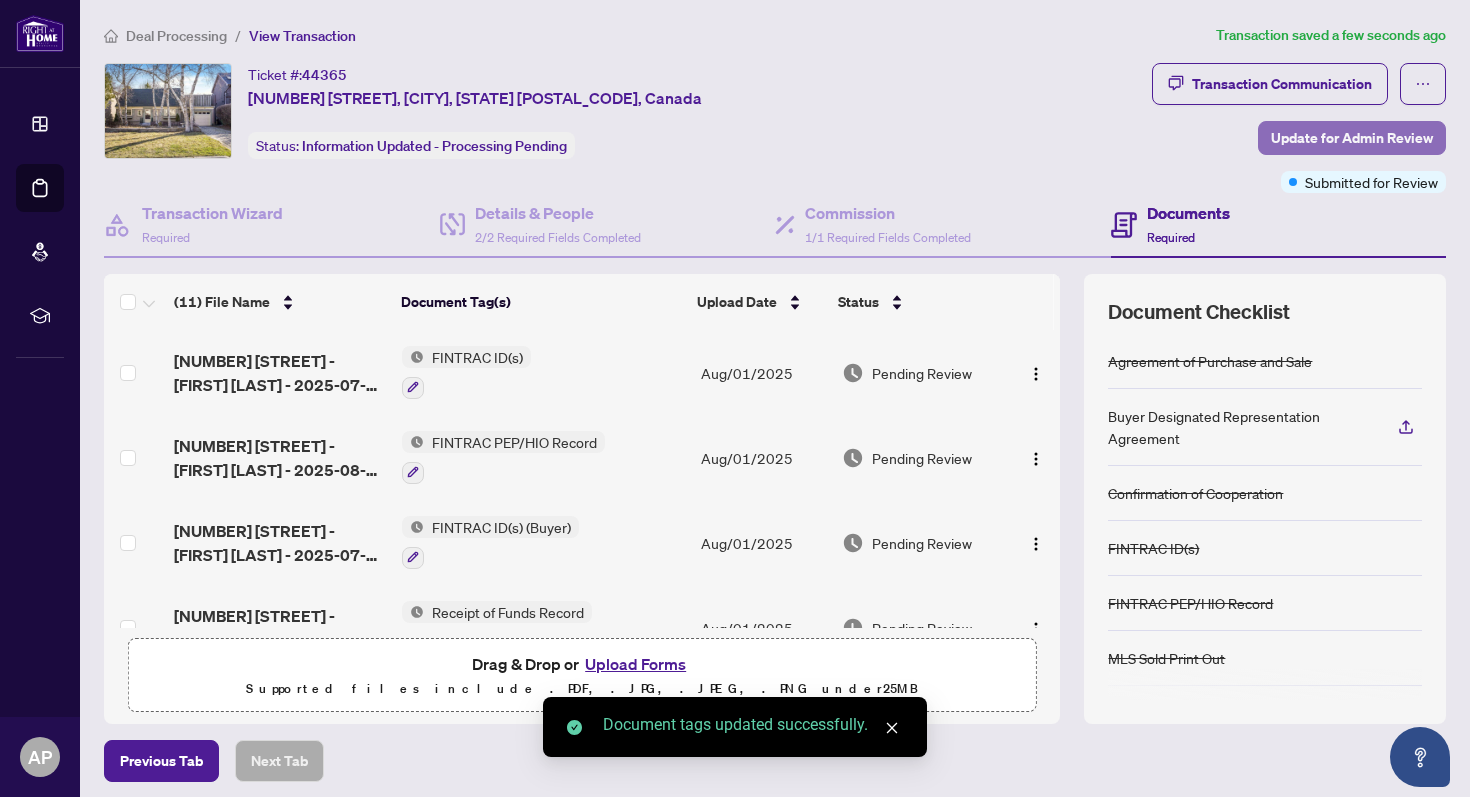 click on "Update for Admin Review" at bounding box center (1352, 138) 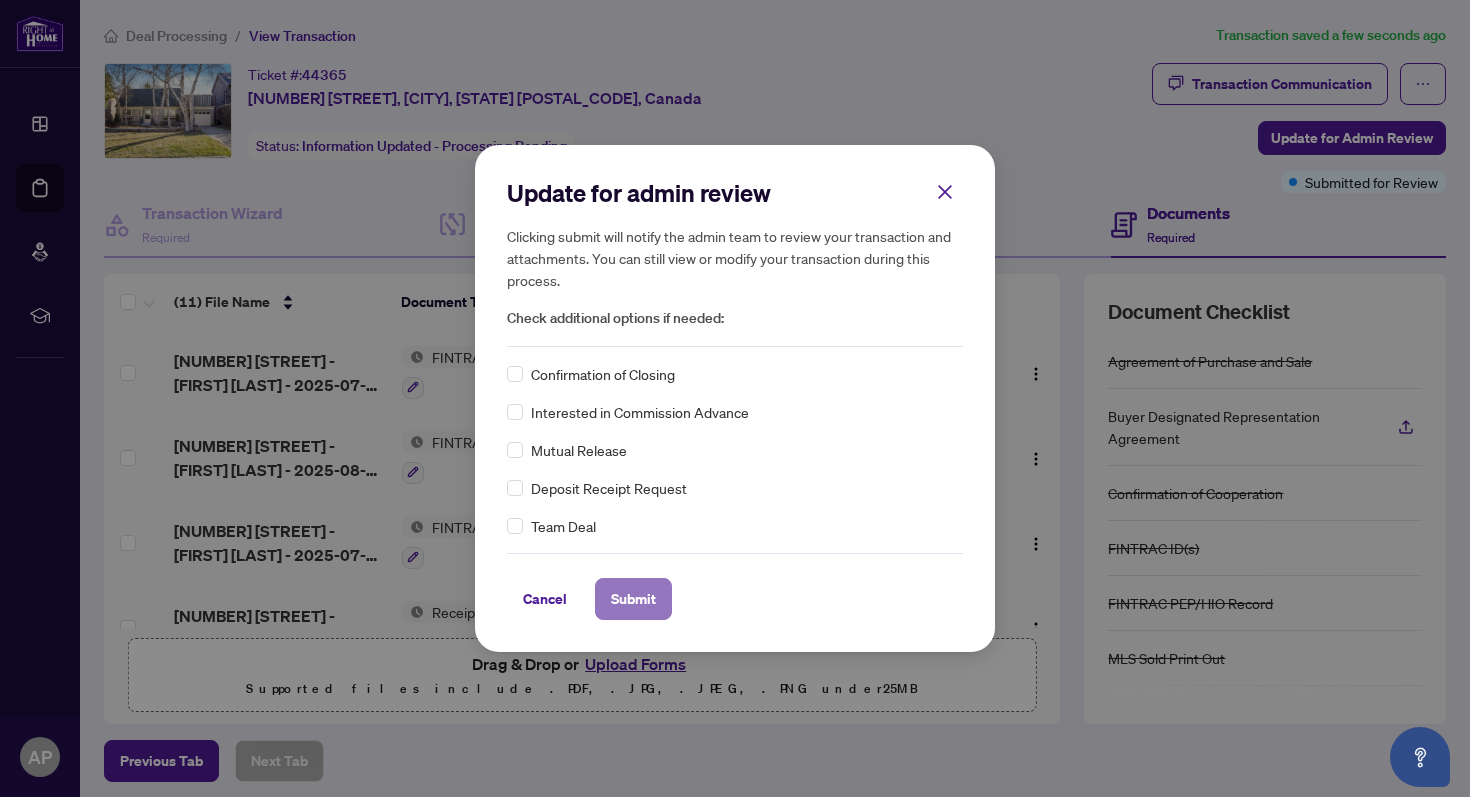click on "Submit" at bounding box center [633, 599] 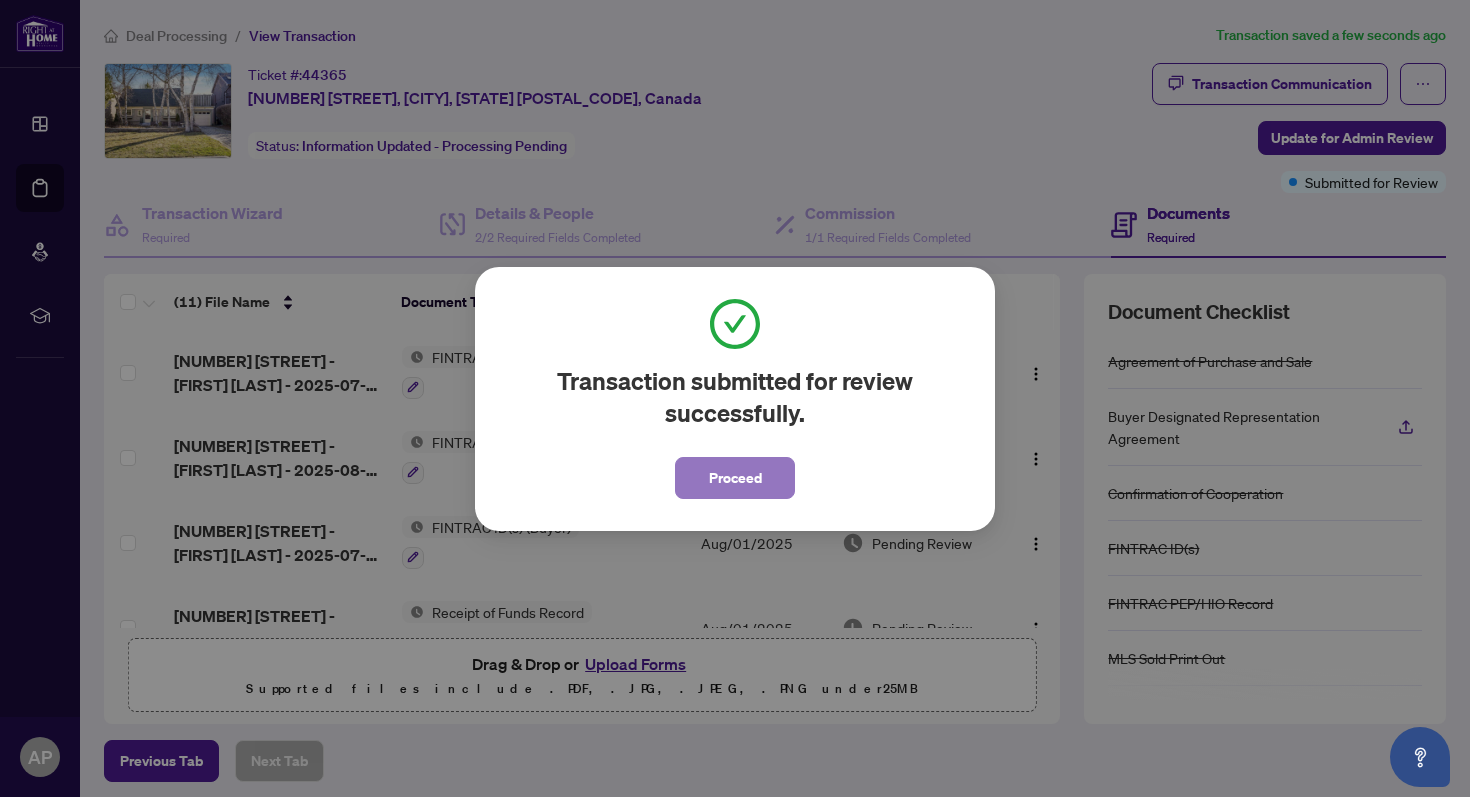 click on "Proceed" at bounding box center (735, 478) 